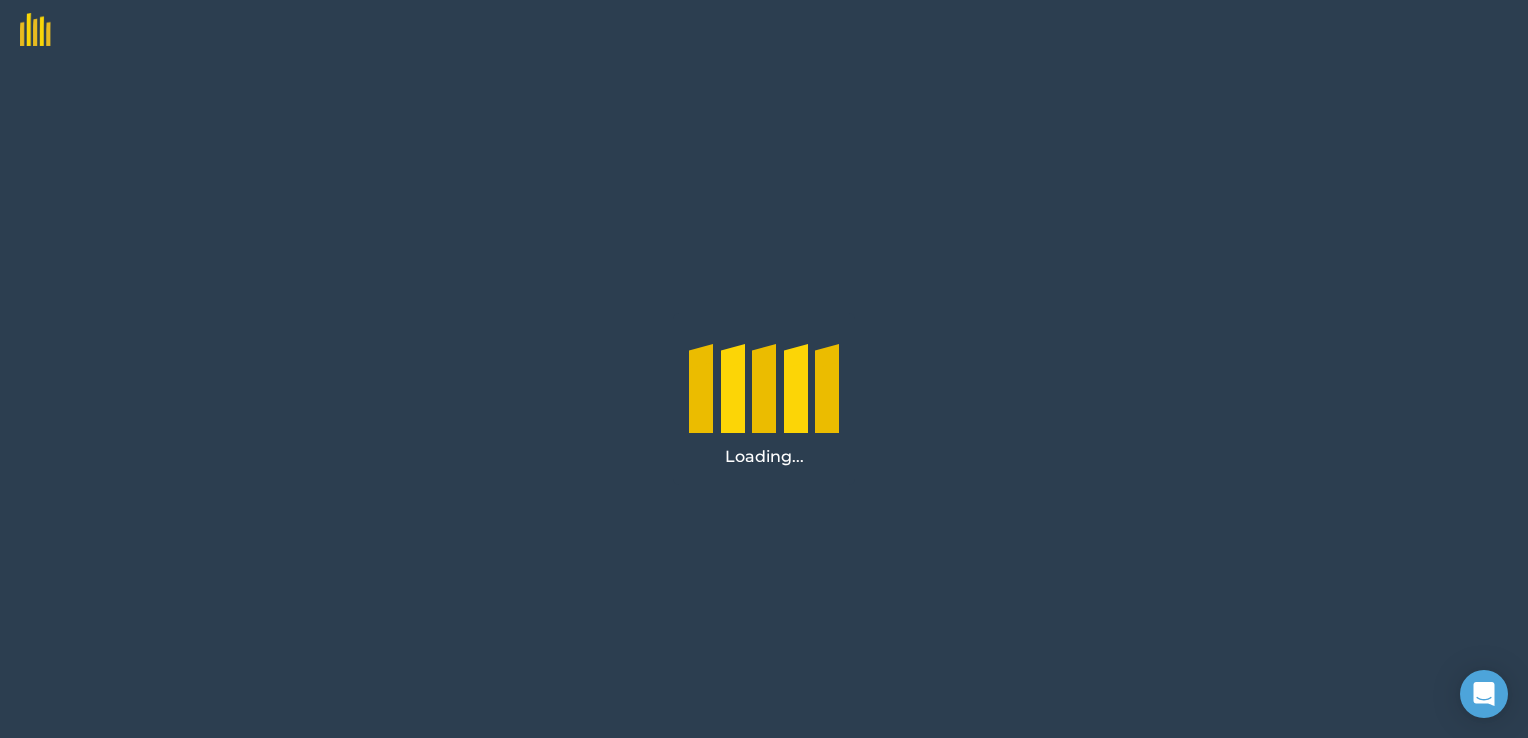scroll, scrollTop: 0, scrollLeft: 0, axis: both 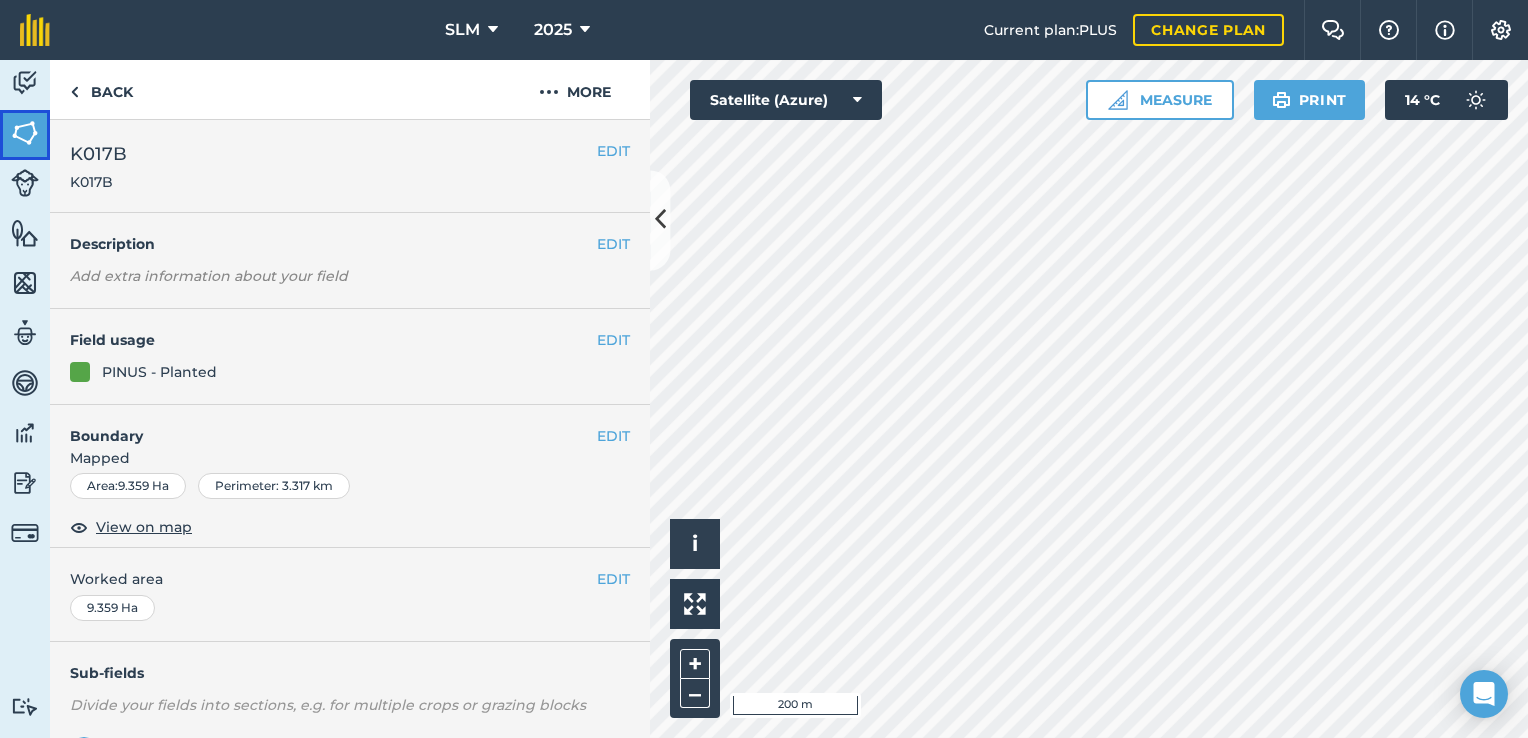 click at bounding box center (25, 133) 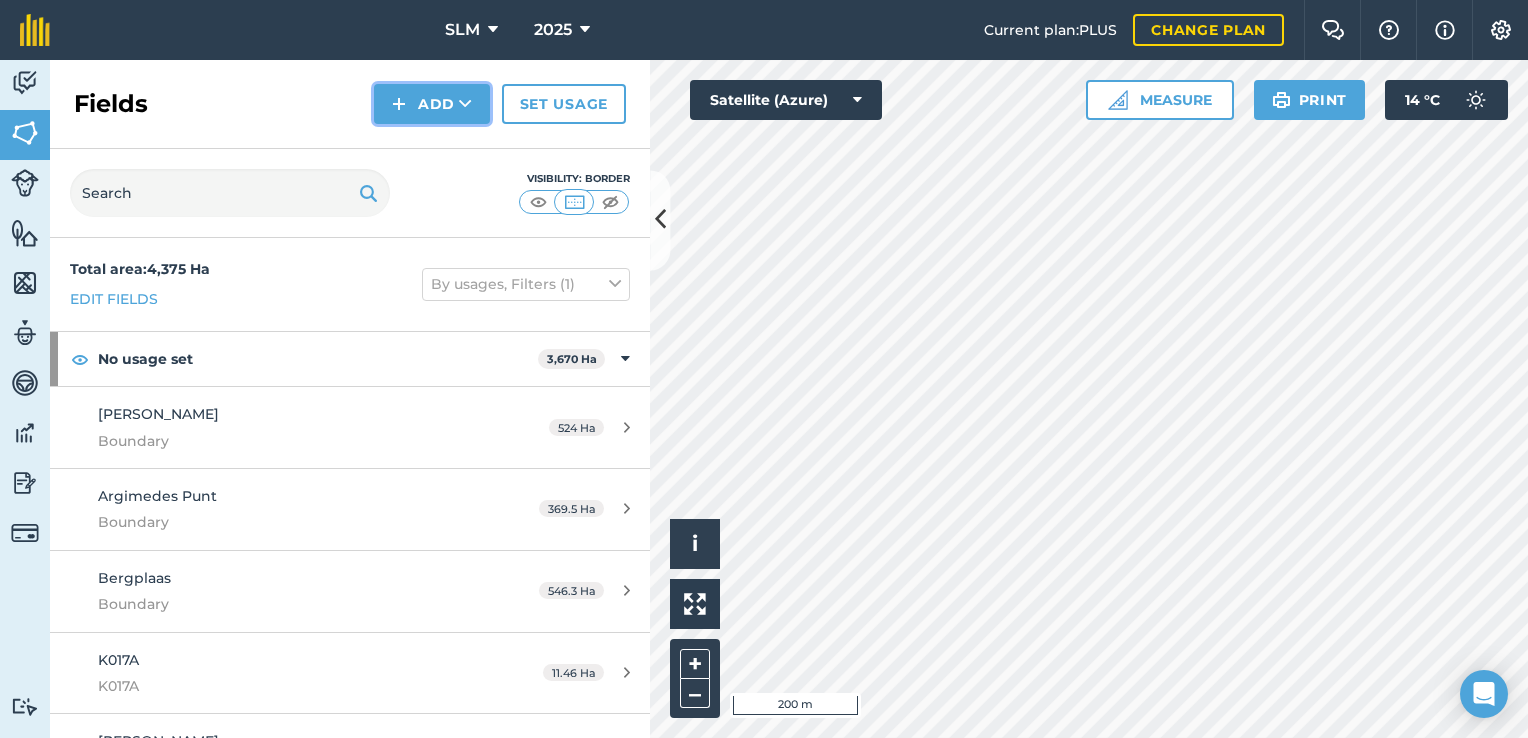 click on "Add" at bounding box center [432, 104] 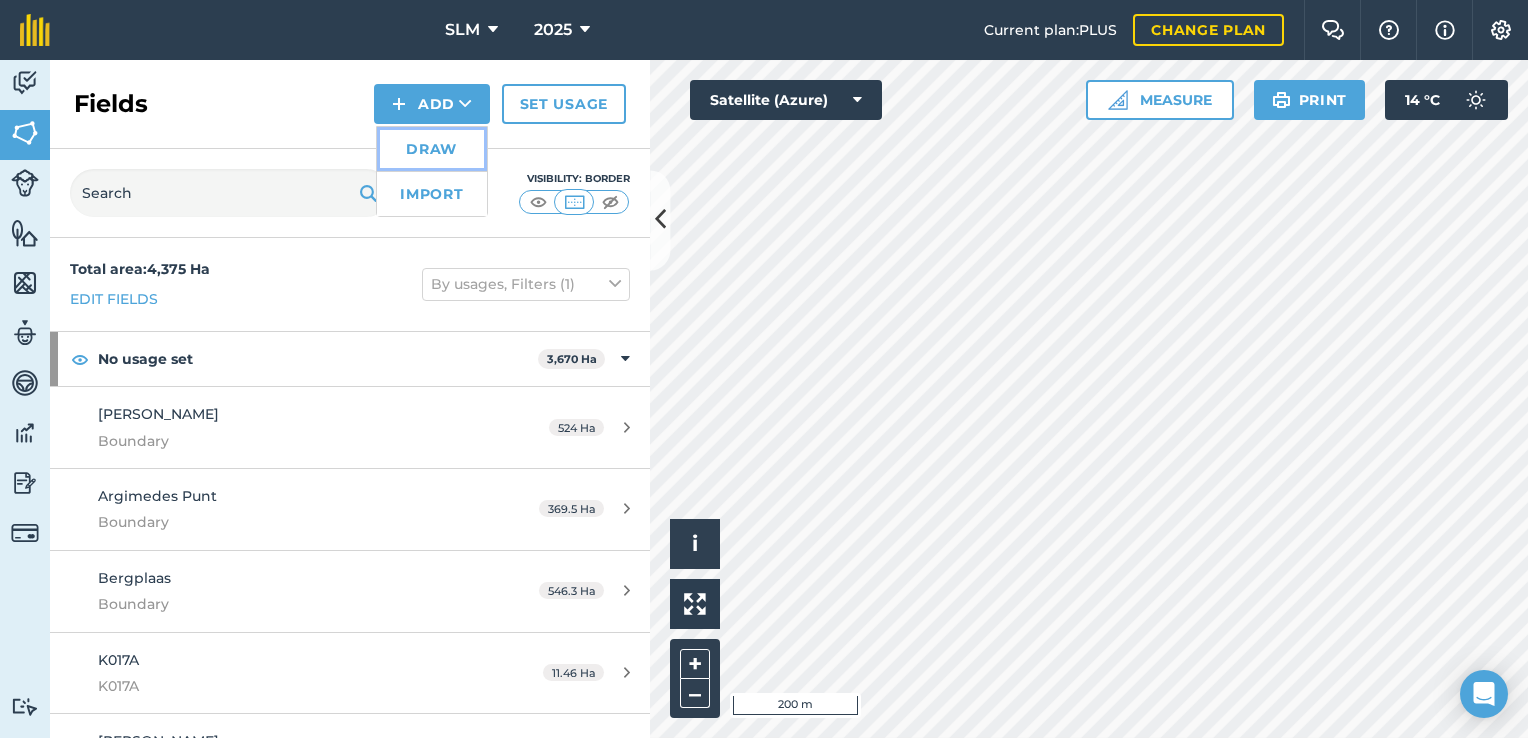 click on "Draw" at bounding box center (432, 149) 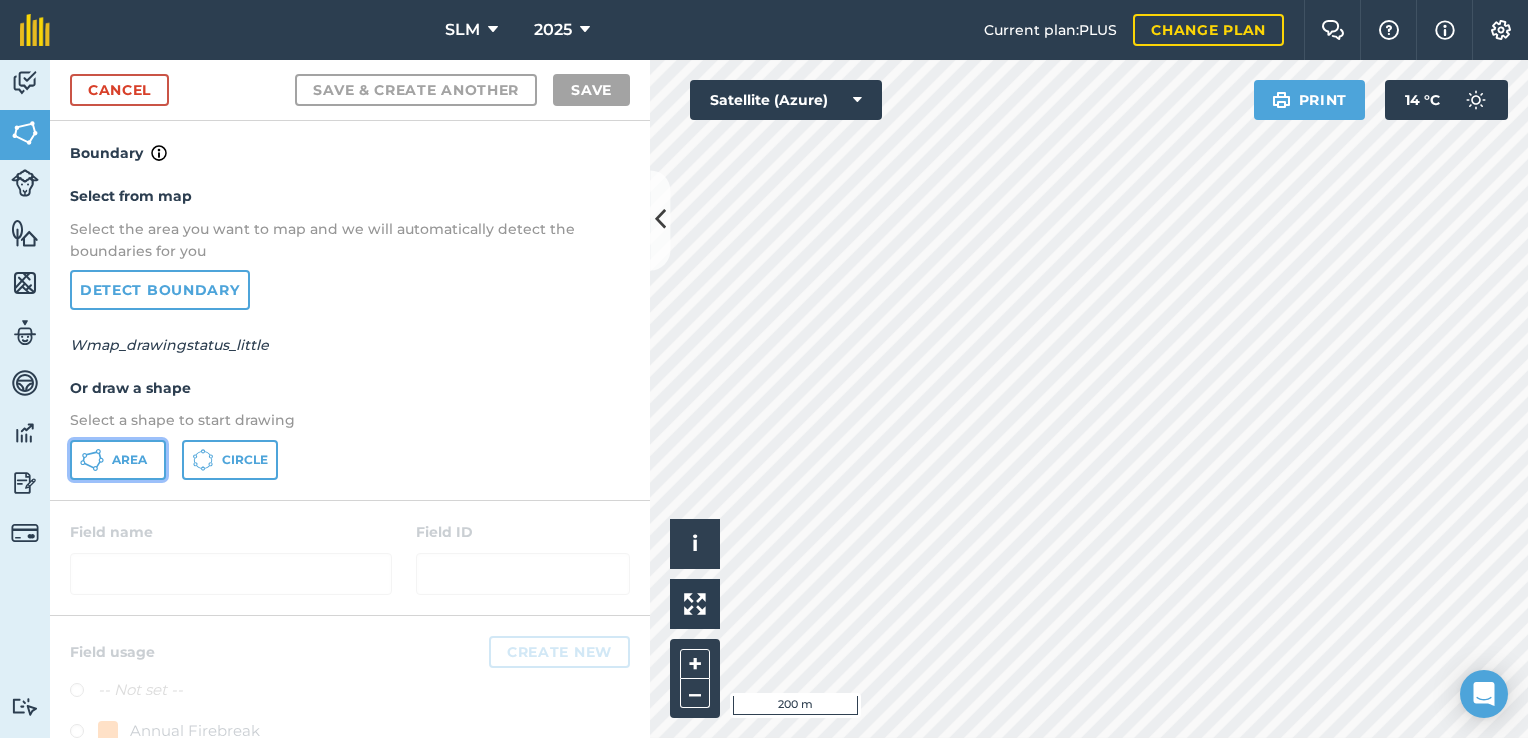 click on "Area" at bounding box center (118, 460) 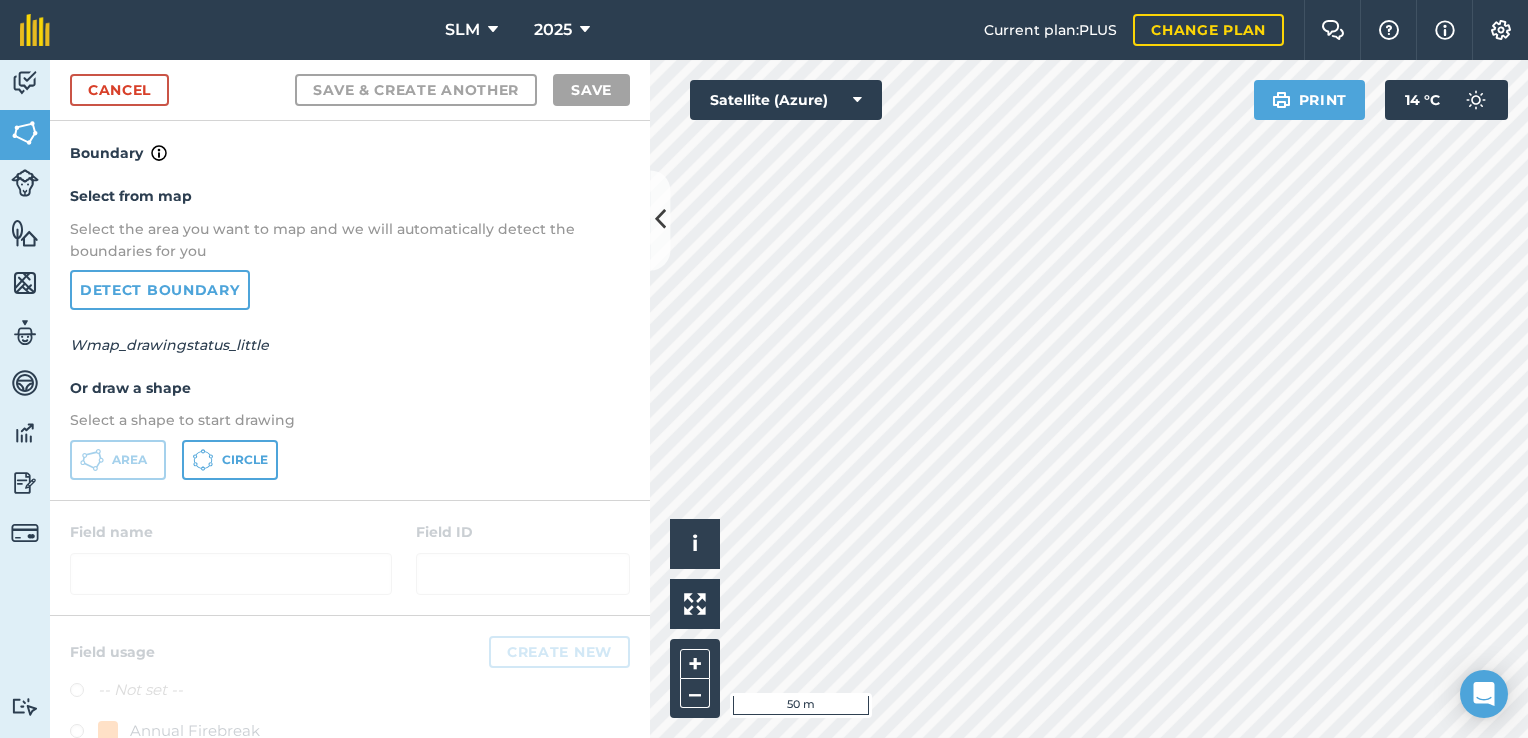 click on "SLM 2025 Current plan :  PLUS   Change plan Farm Chat Help Info Settings SLM  -  2025 Reproduced with the permission of  Microsoft Printed on  [DATE] Field usages No usage set Annual Firebreak EUCALYPTUS PINUS PINUS - Planted  PINUS - Planted 2025 PINUS - UNPLANTED Activity Fields Livestock Features Maps Team Vehicles Data Reporting Billing Tutorials Tutorials Cancel Save & Create Another Save Boundary   Select from map Select the area you want to map and we will automatically detect the boundaries for you Detect boundary Wmap_drawingstatus_little Or draw a shape Select a shape to start drawing Area Circle Field name Field ID Field usage   Create new -- Not set -- Annual Firebreak EUCALYPTUS PINUS PINUS - Planted  PINUS - Planted 2025 PINUS - UNPLANTED Click to start drawing i © 2025 TomTom, Microsoft 50 m + – Satellite (Azure) Print 14   ° C" at bounding box center [764, 369] 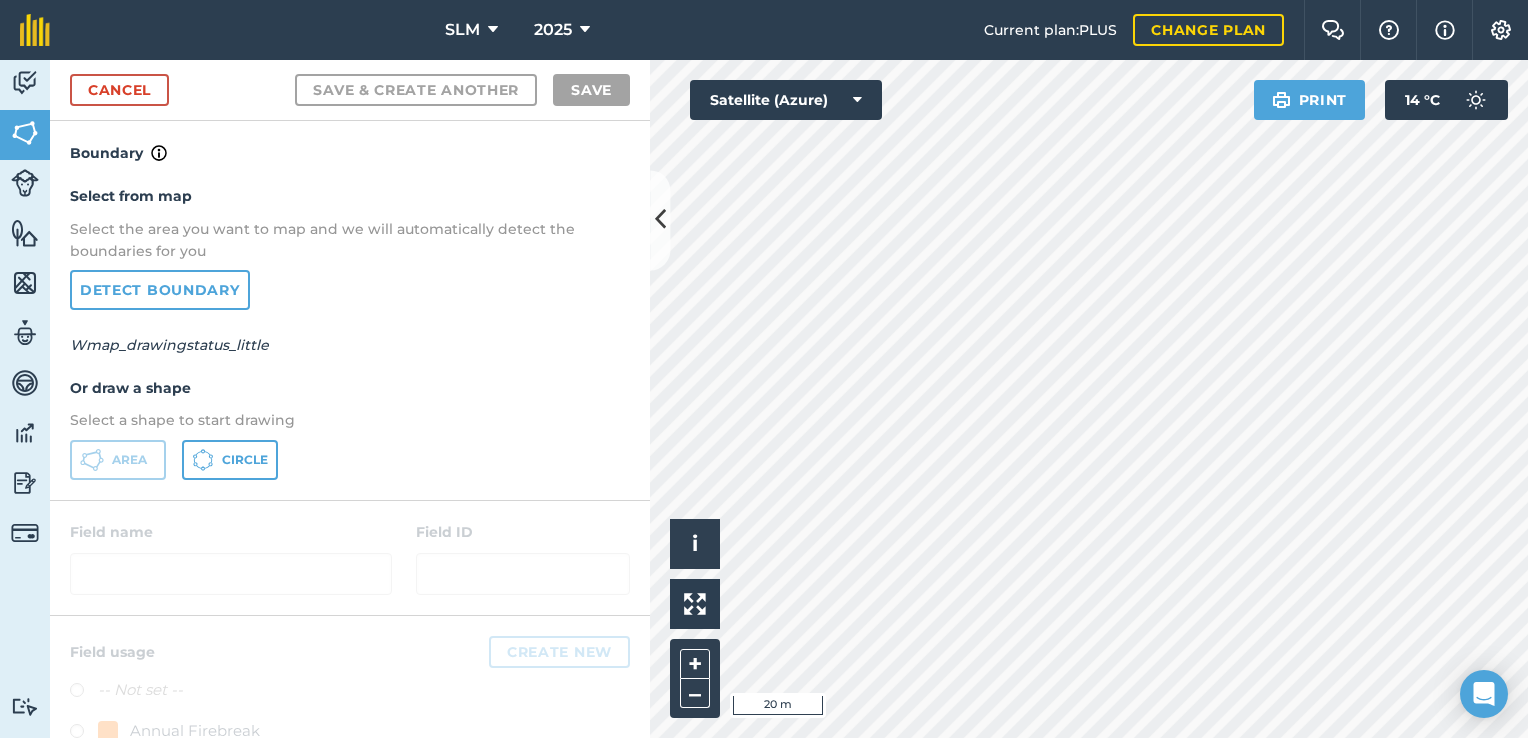 click on "SLM 2025 Current plan :  PLUS   Change plan Farm Chat Help Info Settings SLM  -  2025 Reproduced with the permission of  Microsoft Printed on  [DATE] Field usages No usage set Annual Firebreak EUCALYPTUS PINUS PINUS - Planted  PINUS - Planted 2025 PINUS - UNPLANTED Activity Fields Livestock Features Maps Team Vehicles Data Reporting Billing Tutorials Tutorials Cancel Save & Create Another Save Boundary   Select from map Select the area you want to map and we will automatically detect the boundaries for you Detect boundary Wmap_drawingstatus_little Or draw a shape Select a shape to start drawing Area Circle Field name Field ID Field usage   Create new -- Not set -- Annual Firebreak EUCALYPTUS PINUS PINUS - Planted  PINUS - Planted 2025 PINUS - UNPLANTED Click to start drawing i © 2025 TomTom, Microsoft 20 m + – Satellite (Azure) Print 14   ° C" at bounding box center [764, 369] 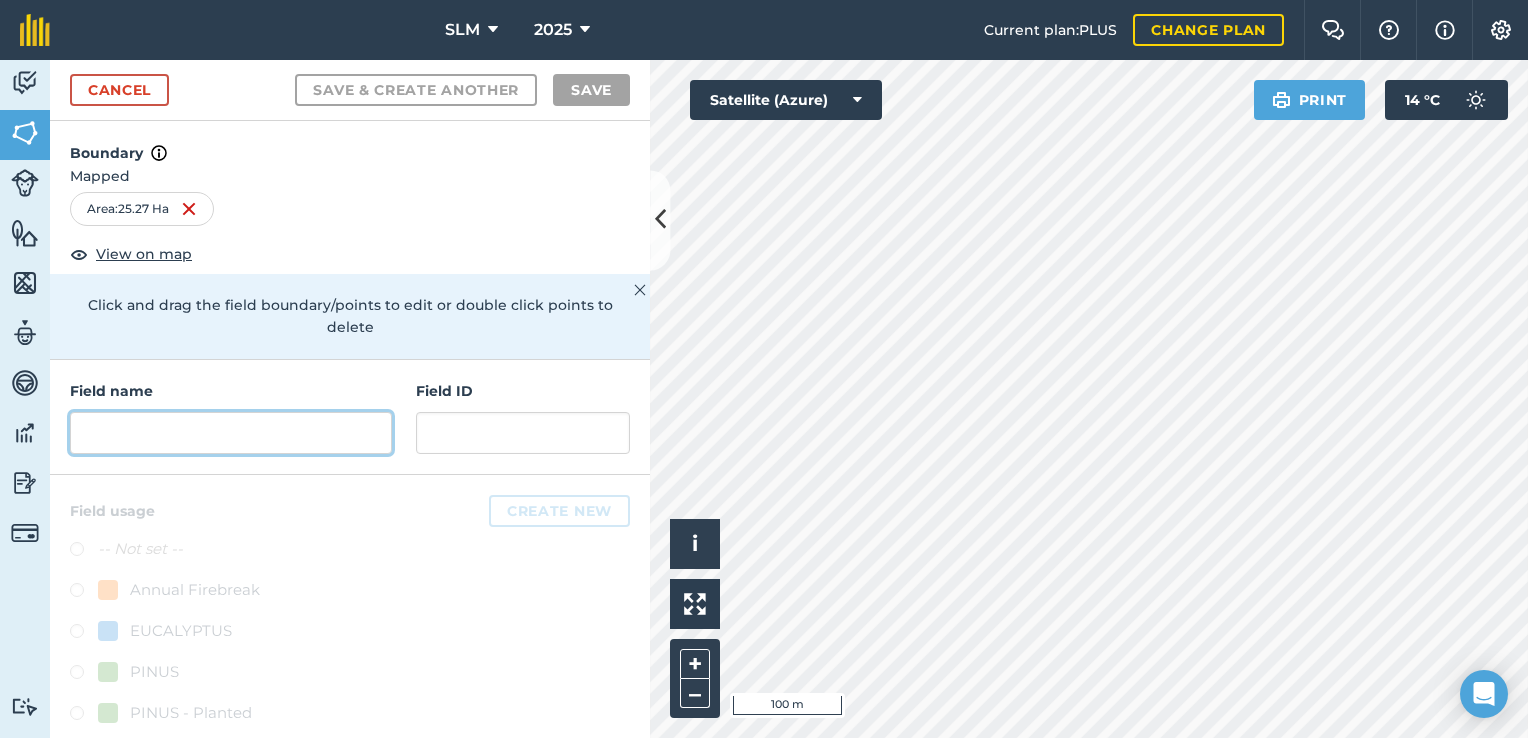 click at bounding box center [231, 433] 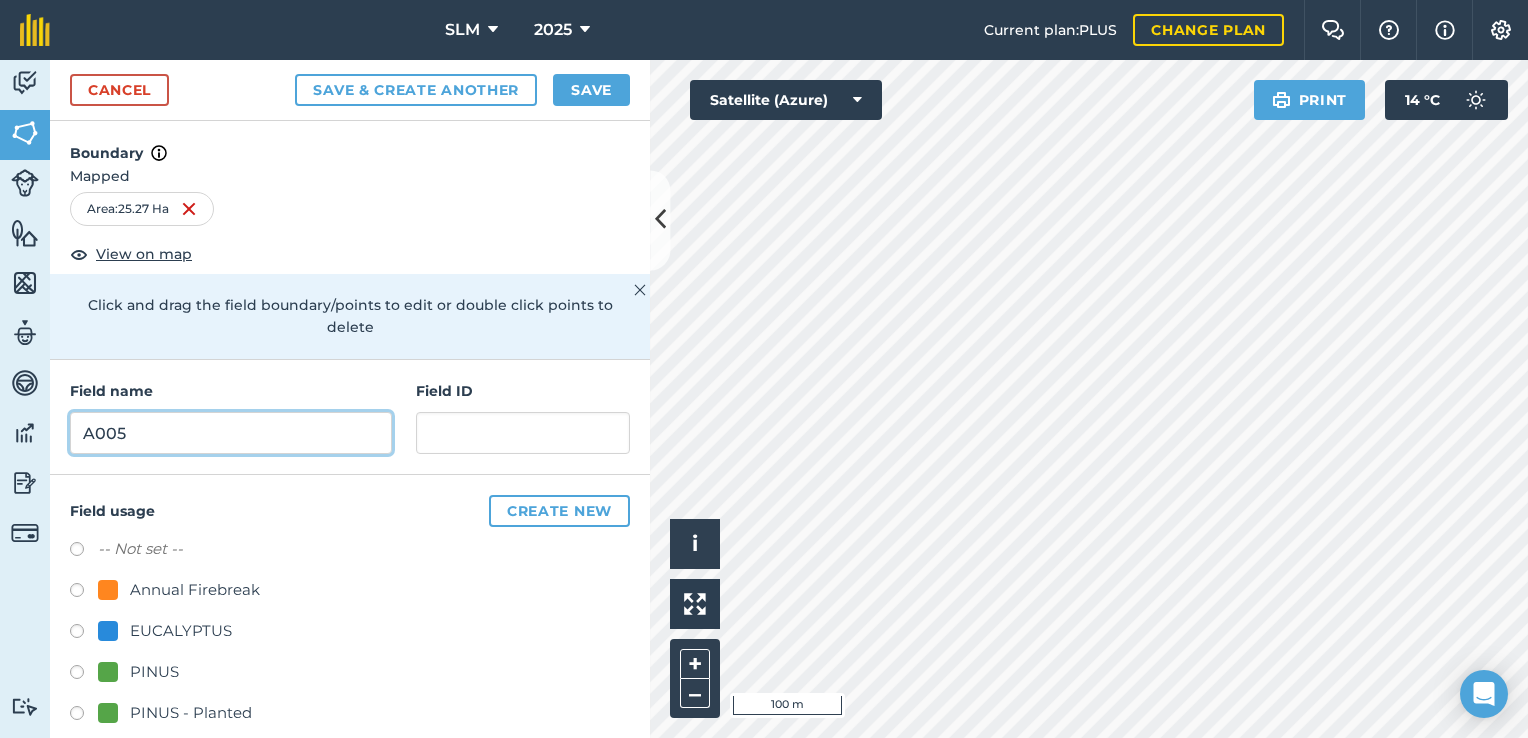 type on "A005" 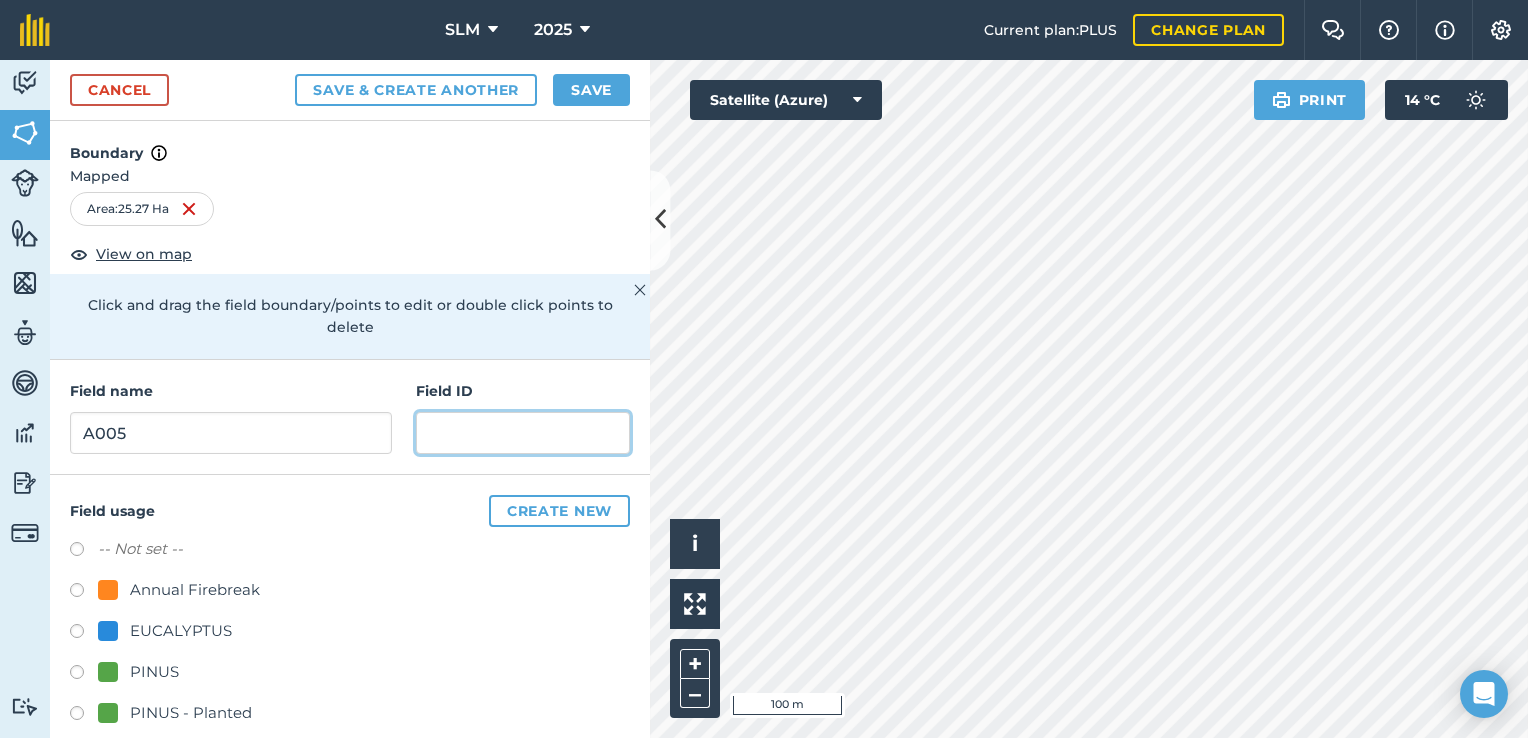 click at bounding box center [523, 433] 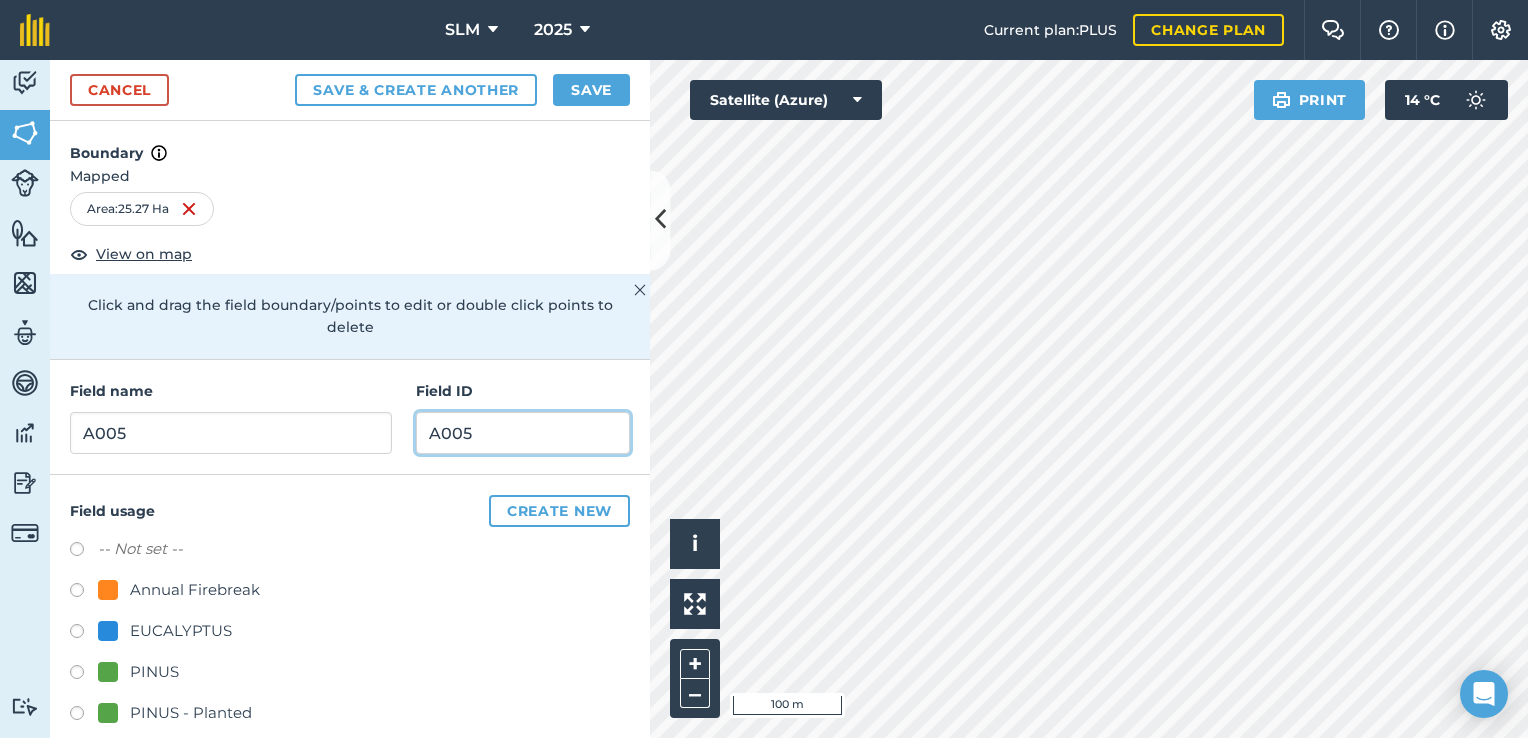 type on "A005" 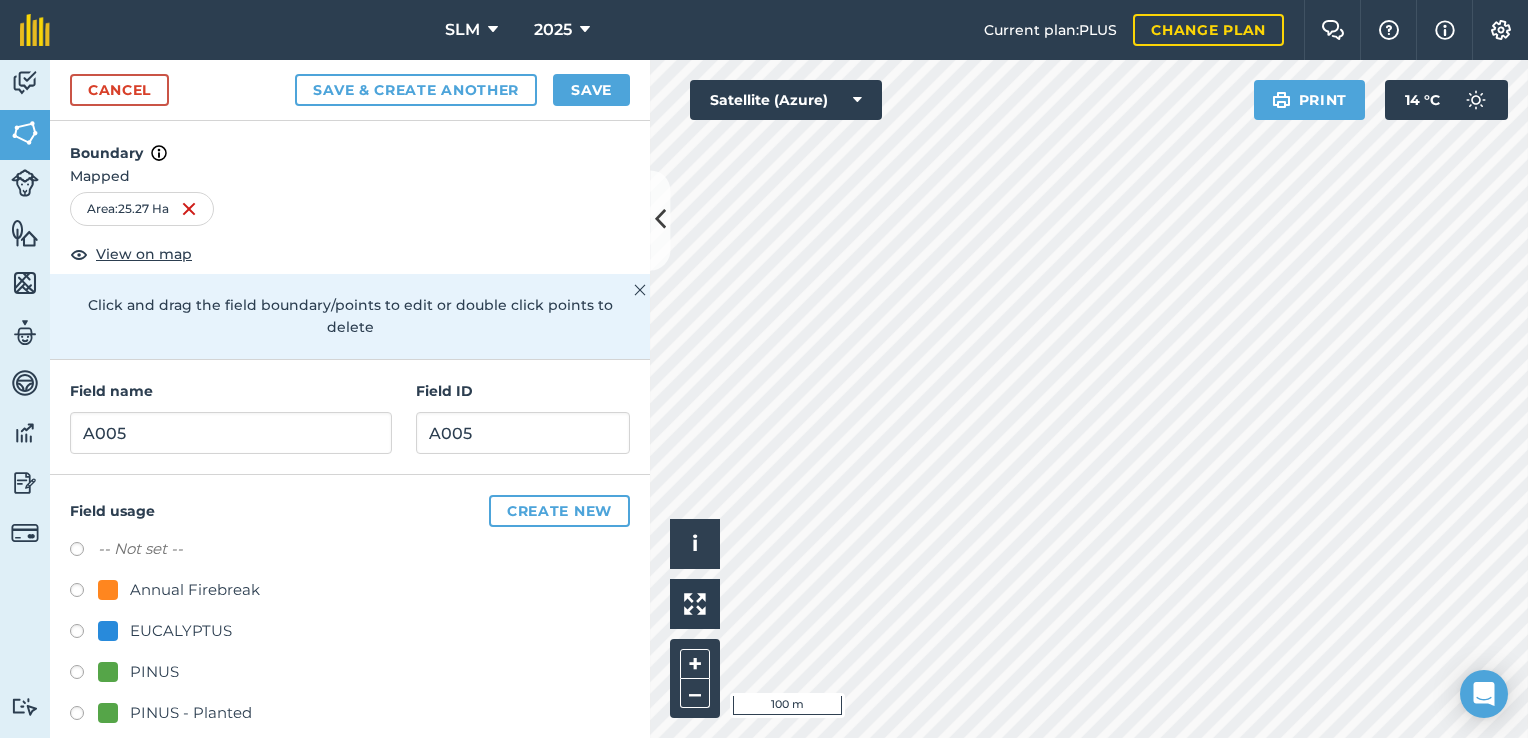 click at bounding box center [84, 716] 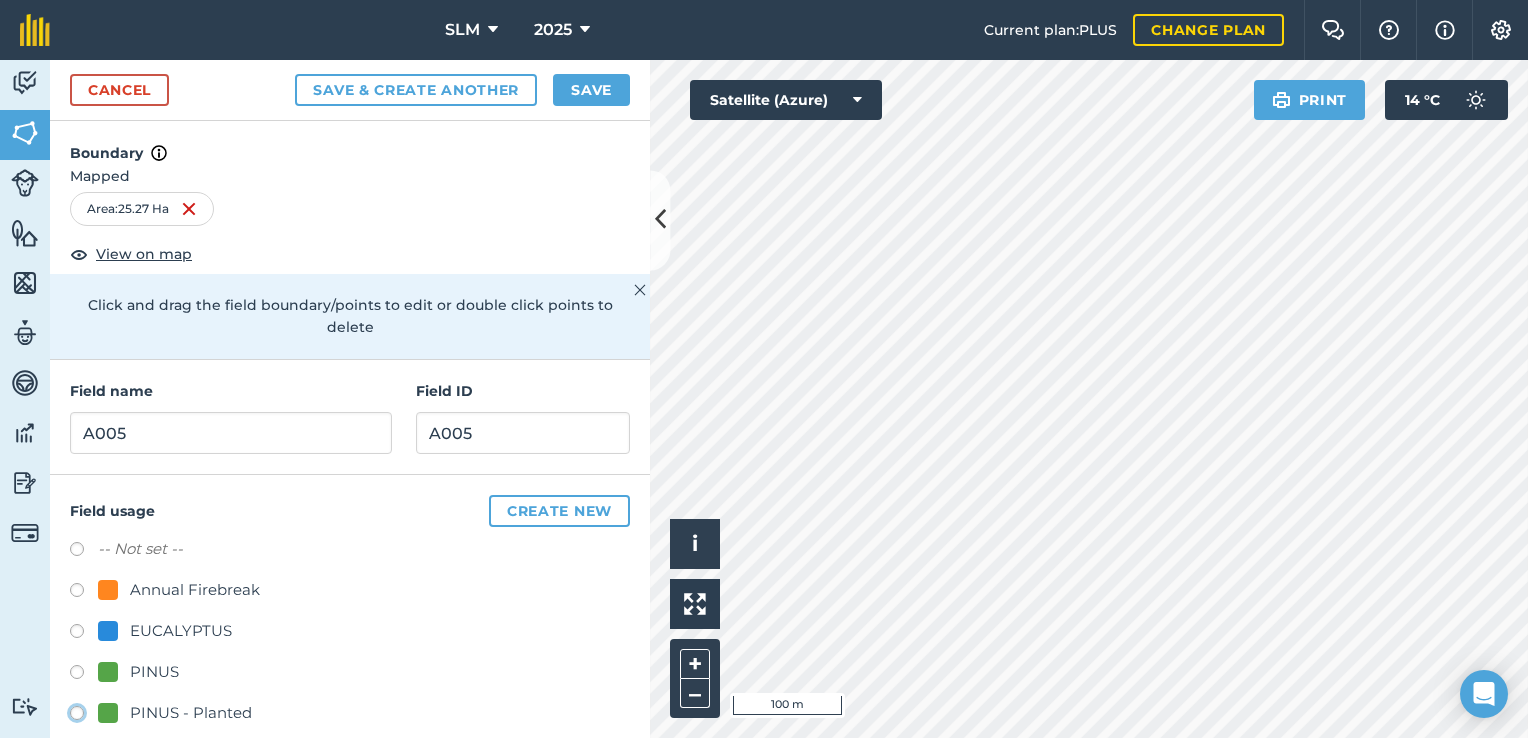 click on "PINUS - Planted" at bounding box center (-9923, 712) 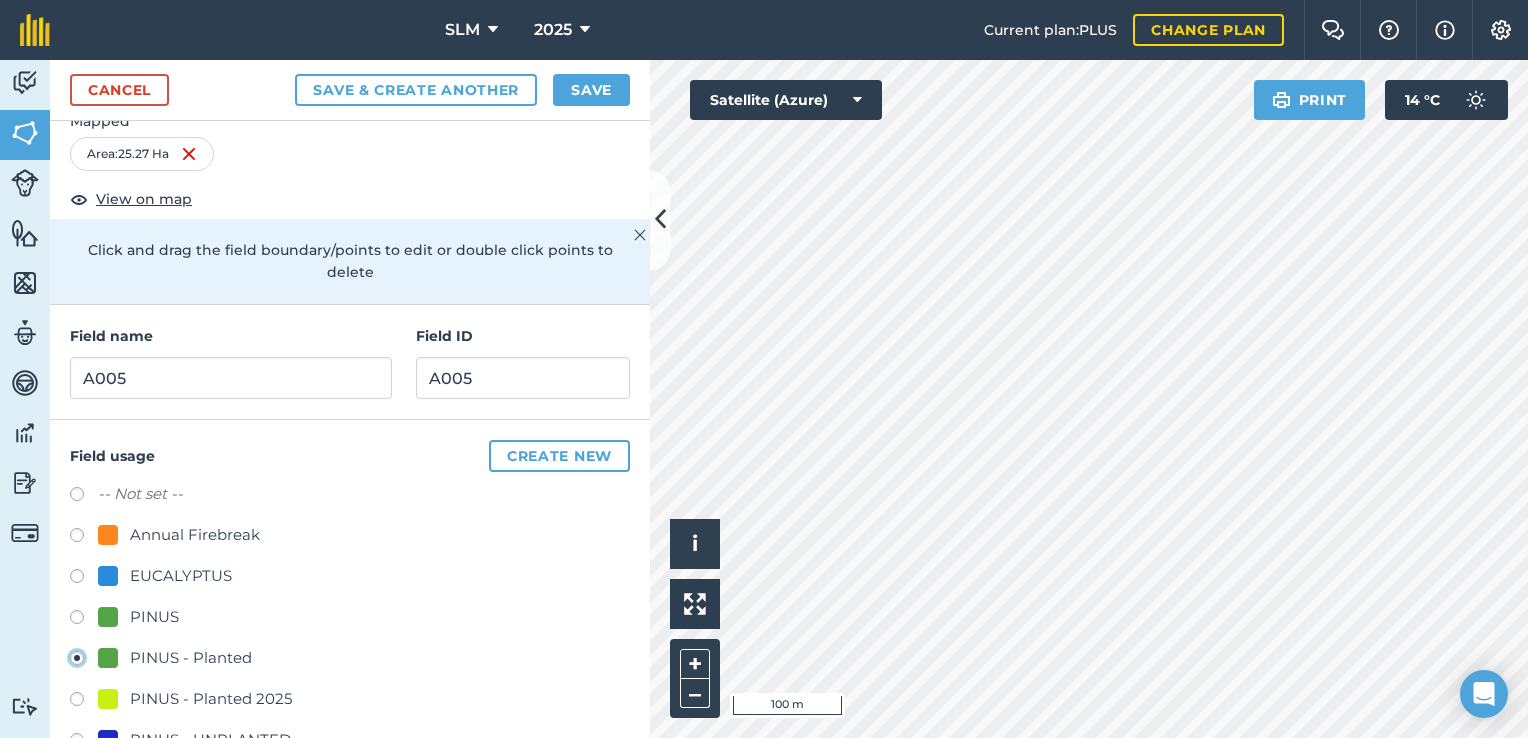 scroll, scrollTop: 104, scrollLeft: 0, axis: vertical 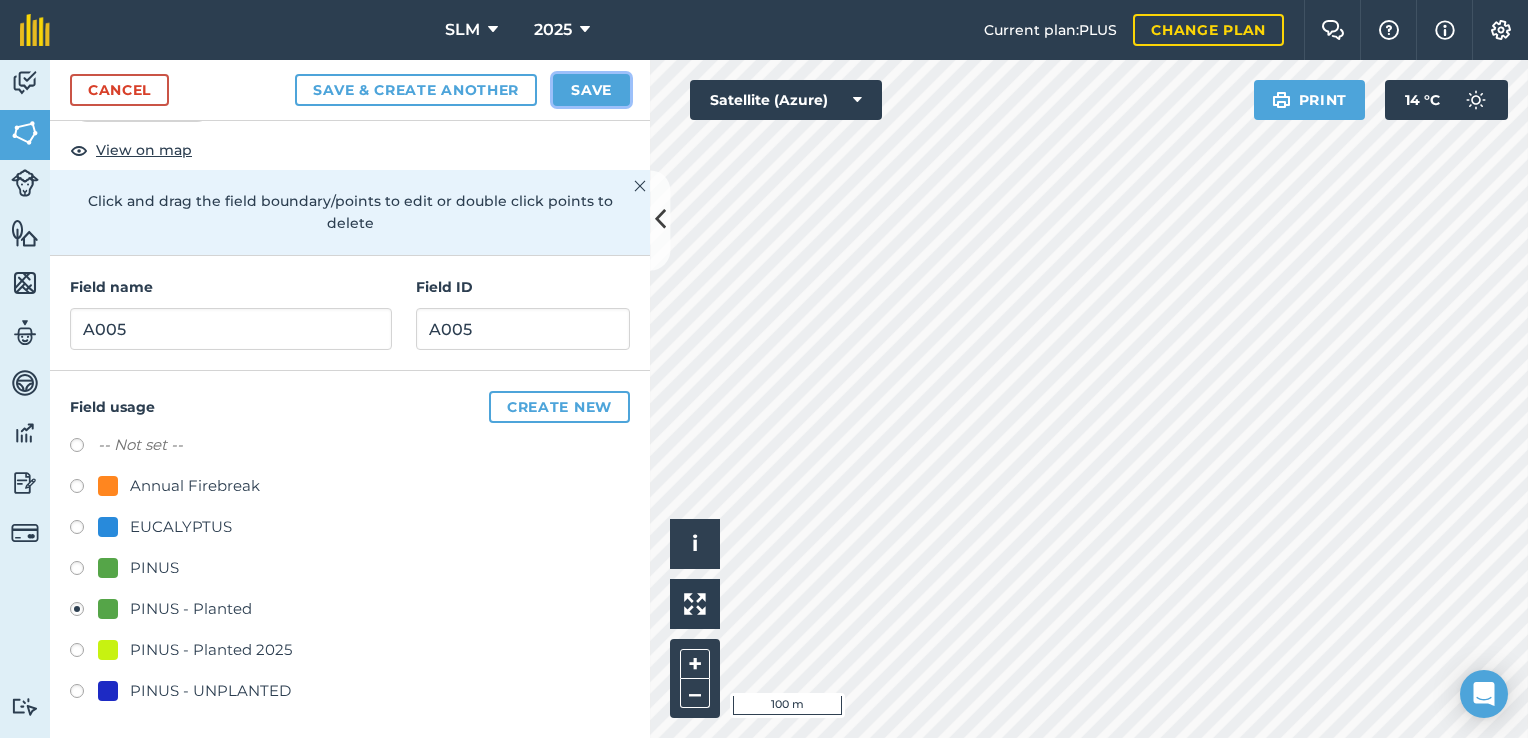 click on "Save" at bounding box center [591, 90] 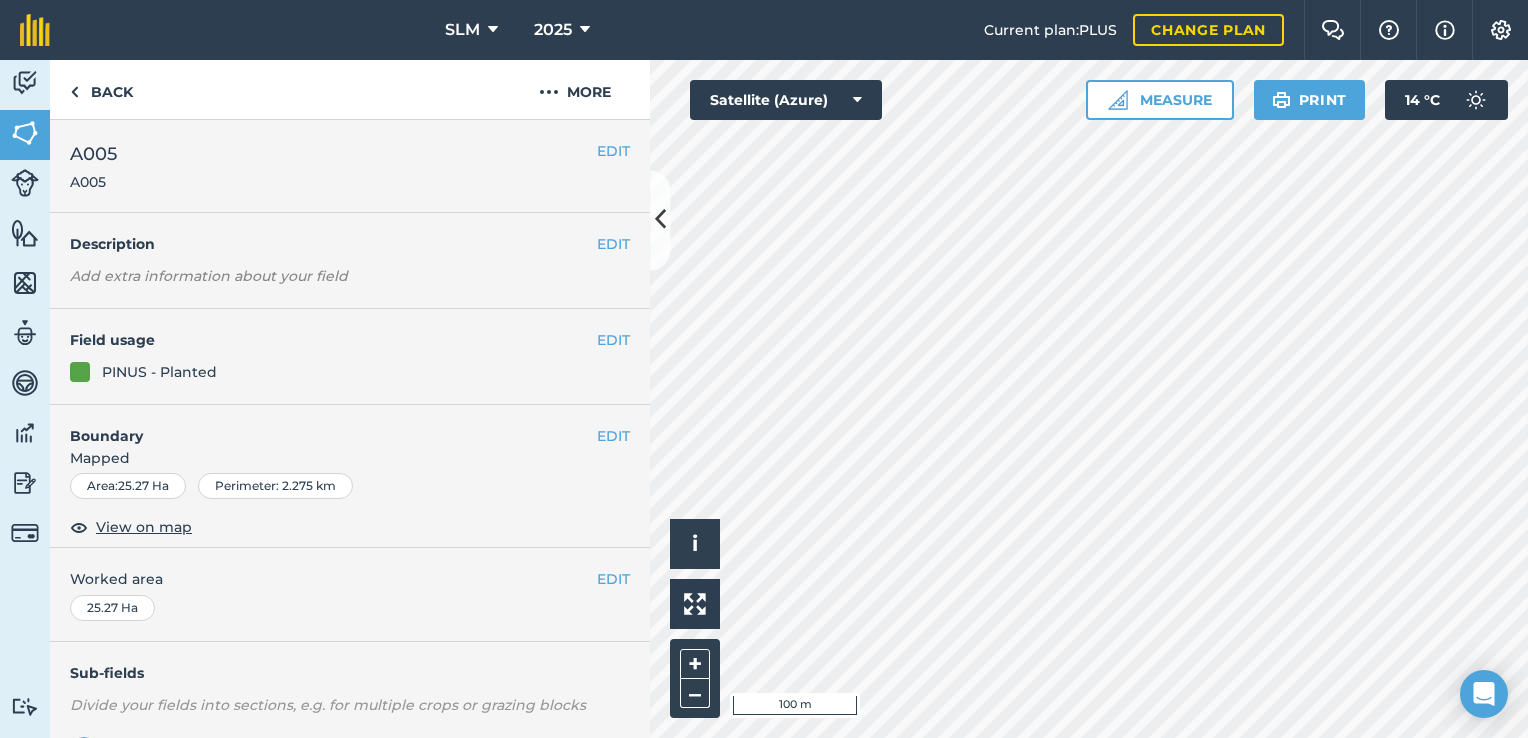 click on "SLM 2025 Current plan :  PLUS   Change plan Farm Chat Help Info Settings SLM  -  2025 Reproduced with the permission of  Microsoft Printed on  [DATE] Field usages No usage set Annual Firebreak EUCALYPTUS PINUS PINUS - Planted  PINUS - Planted 2025 PINUS - UNPLANTED Activity Fields Livestock Features Maps Team Vehicles Data Reporting Billing Tutorials Tutorials   Back   More EDIT A005 A005 EDIT Description Add extra information about your field EDIT Field usage PINUS - Planted  EDIT Boundary   Mapped Area :  25.27   Ha Perimeter :   2.275   km   View on map EDIT Worked area 25.27   Ha Sub-fields   Divide your fields into sections, e.g. for multiple crops or grazing blocks   Add sub-fields Add field job Add note   Field Health To-Do Field History Reports There are no outstanding tasks for this field. Click to start drawing i © 2025 TomTom, Microsoft 100 m + – Satellite (Azure) Measure Print 14   ° C" at bounding box center (764, 369) 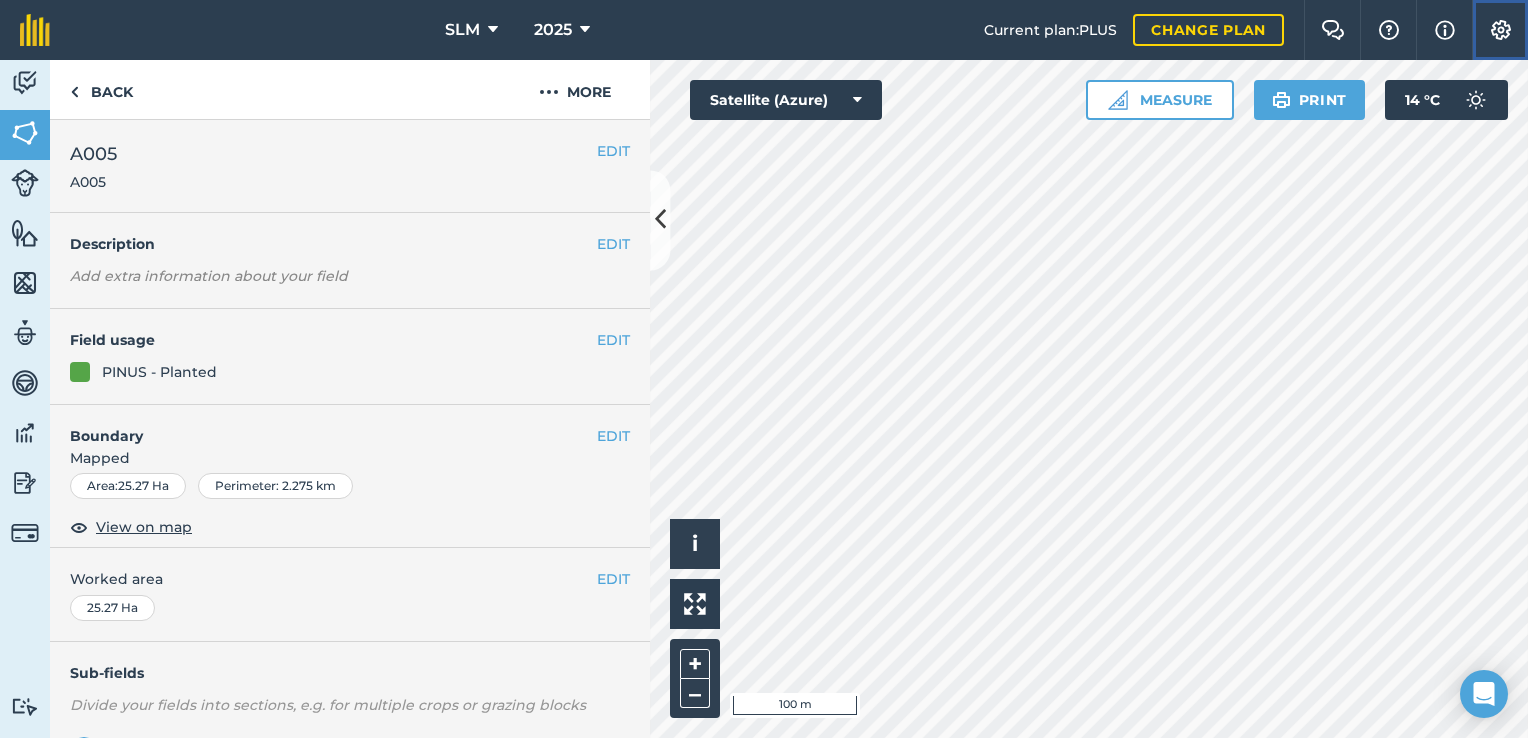 click at bounding box center [1501, 30] 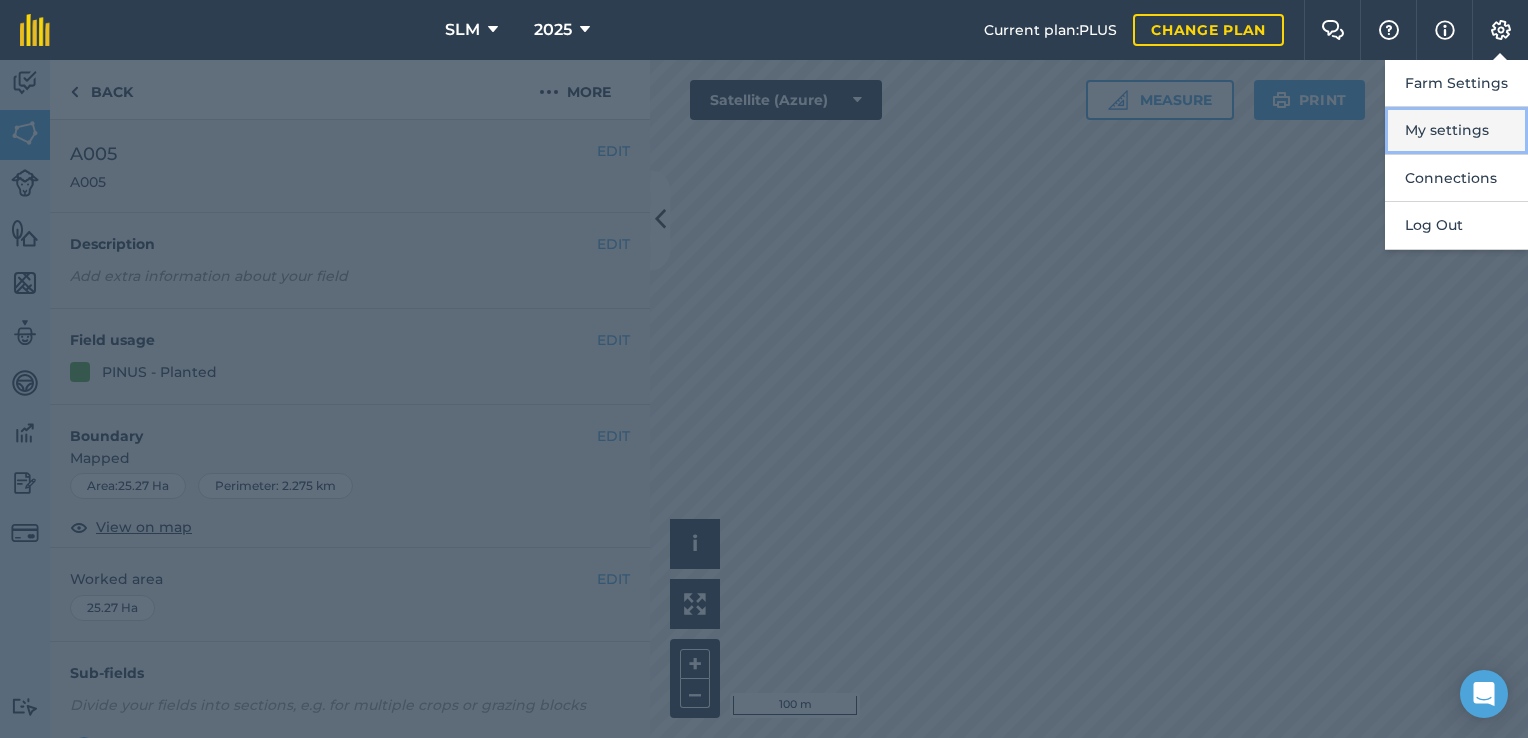 click on "My settings" at bounding box center (1456, 130) 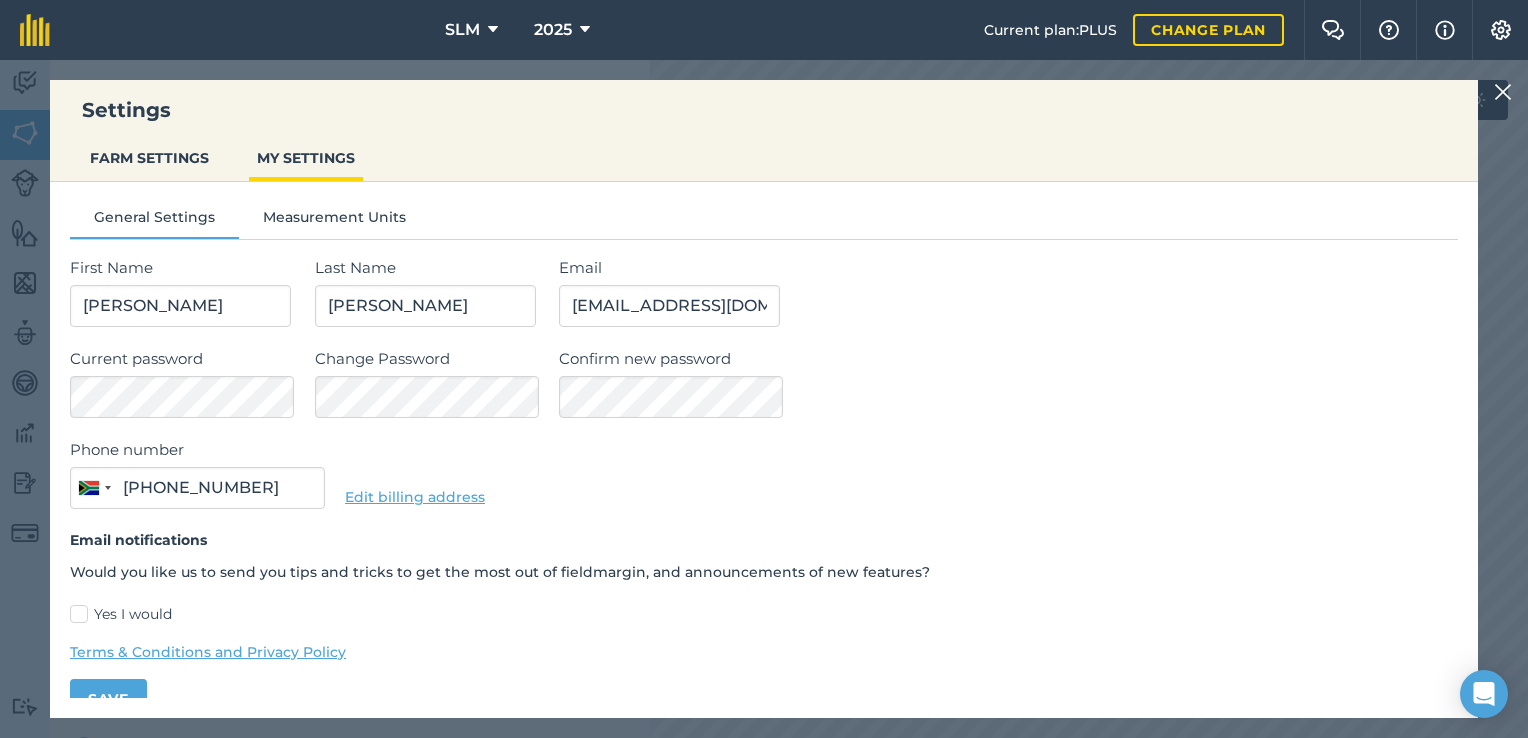 type on "084 440 1199" 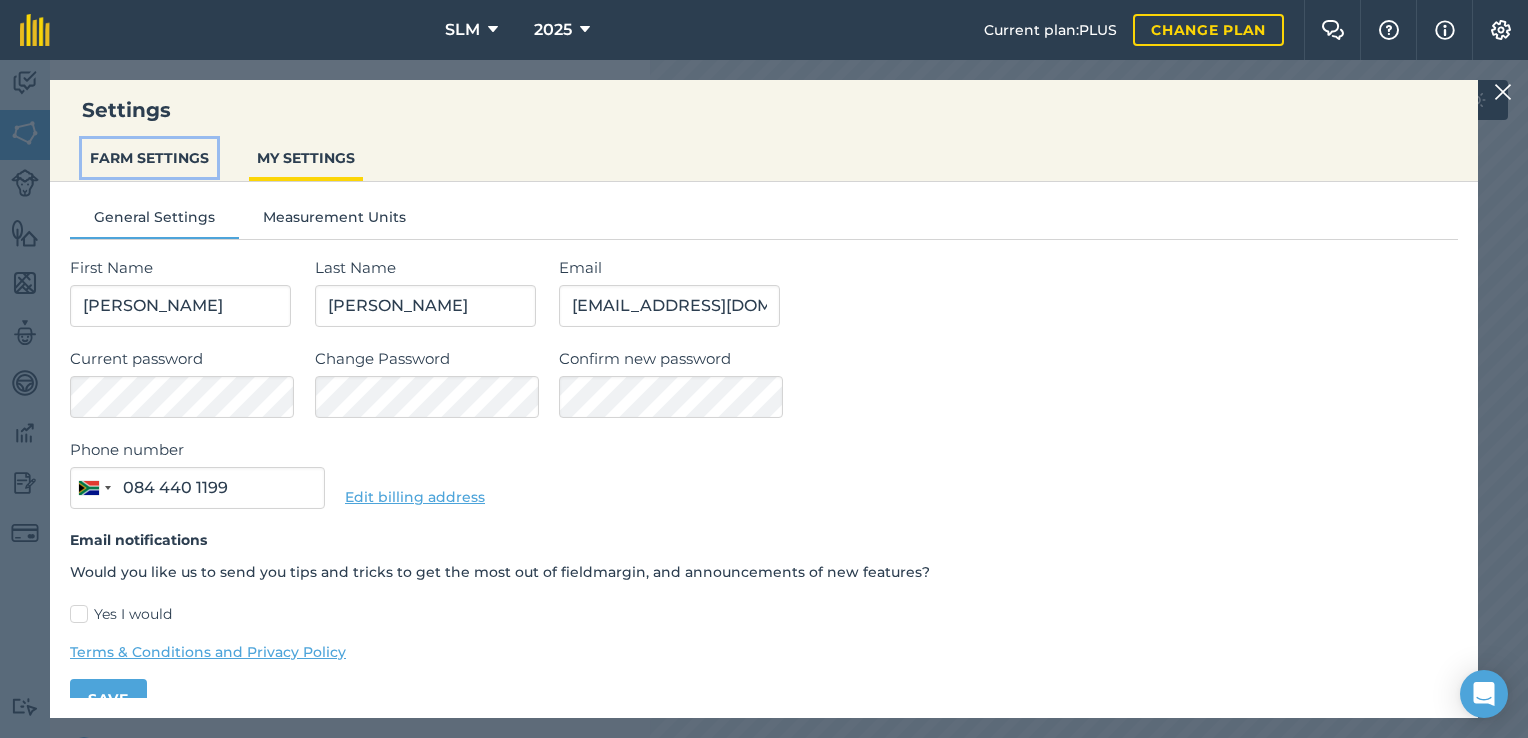click on "FARM SETTINGS" at bounding box center [149, 158] 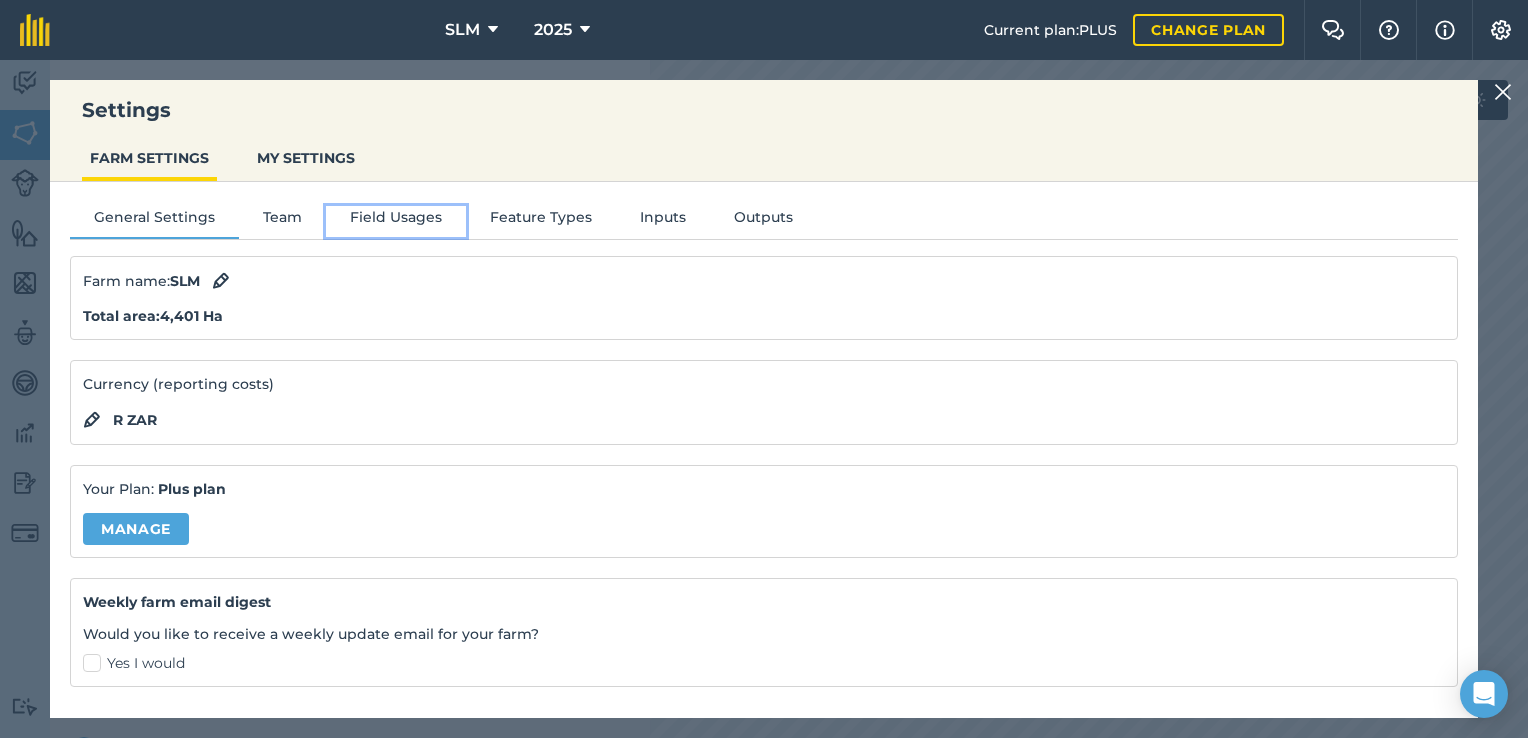click on "Field Usages" at bounding box center (396, 221) 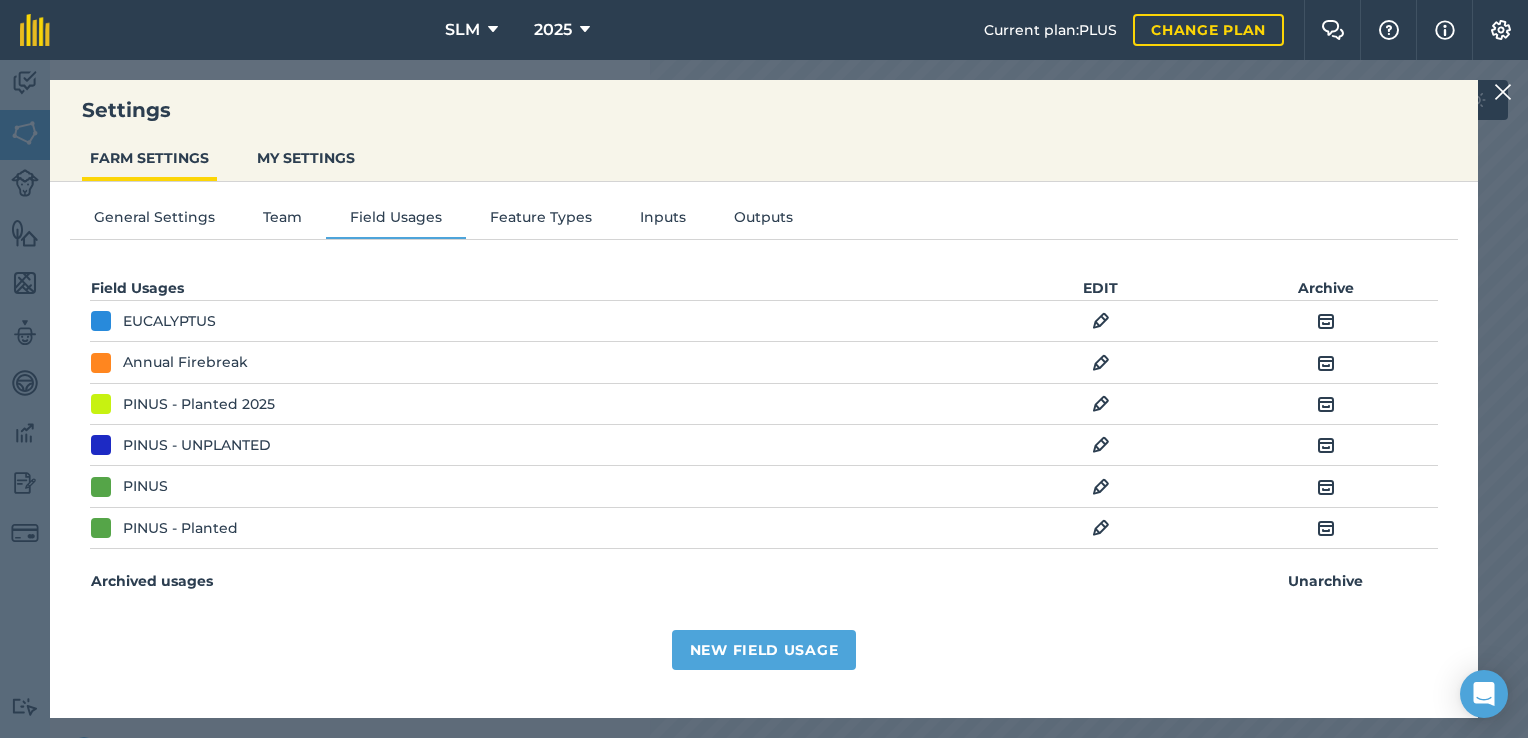 click at bounding box center [1101, 487] 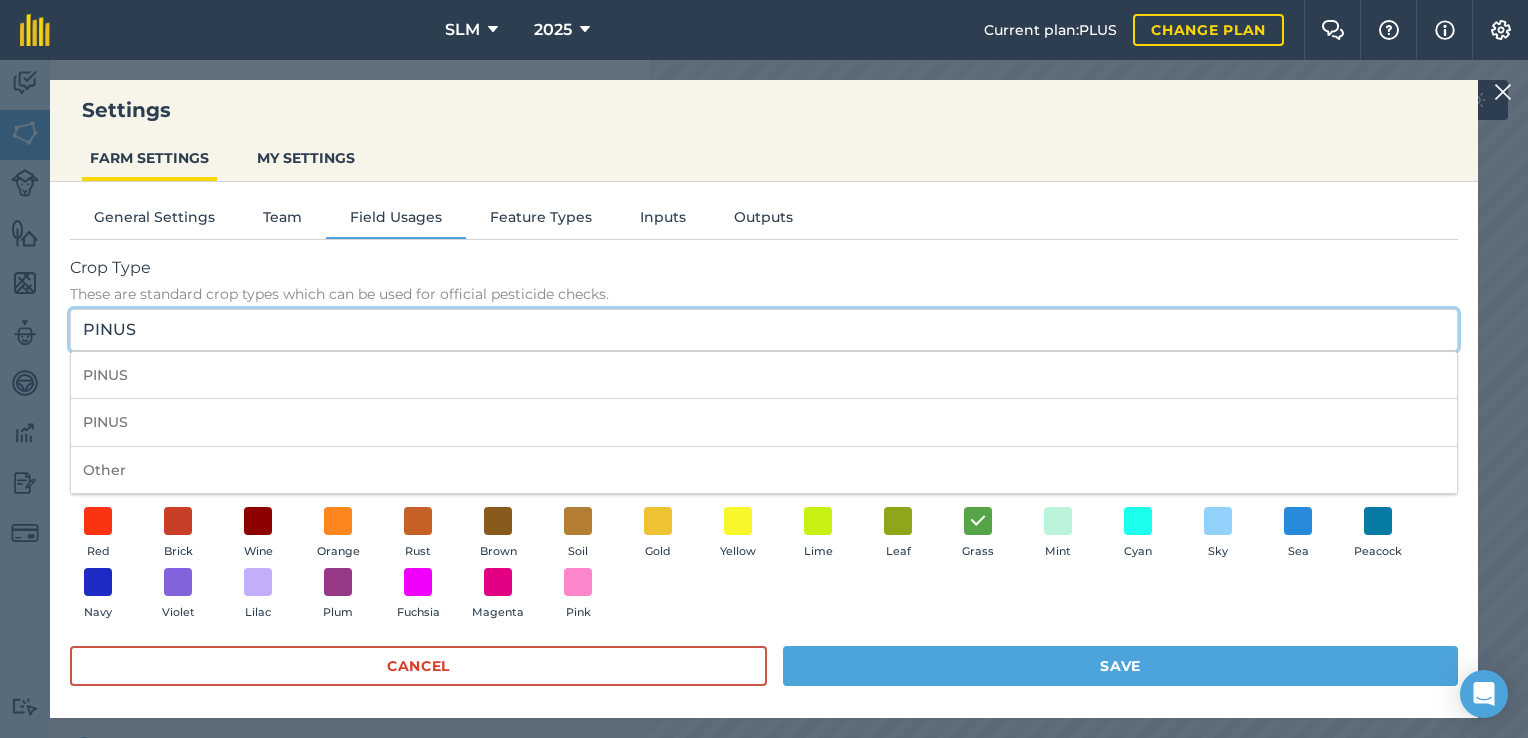 click on "PINUS" at bounding box center [764, 330] 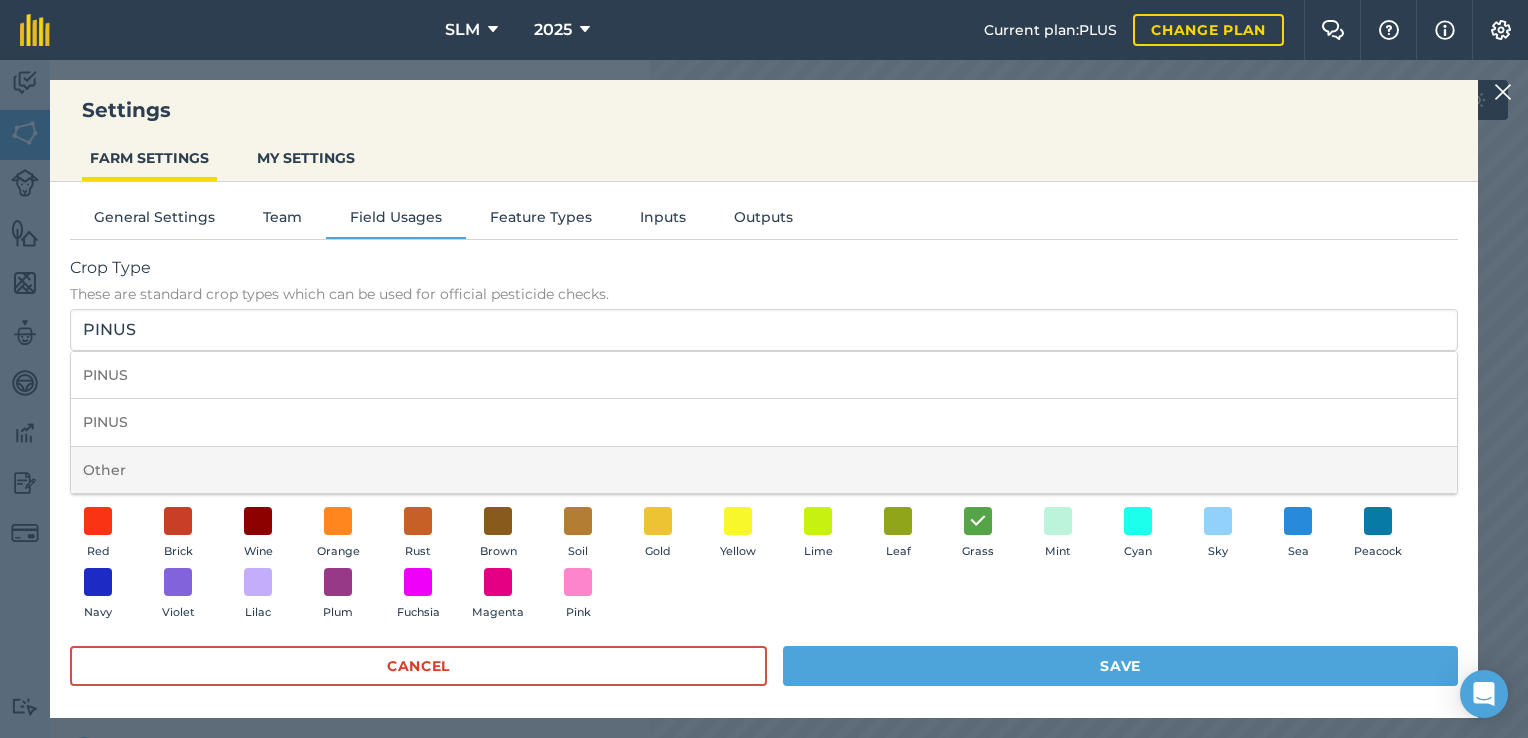 click on "Other" at bounding box center (764, 470) 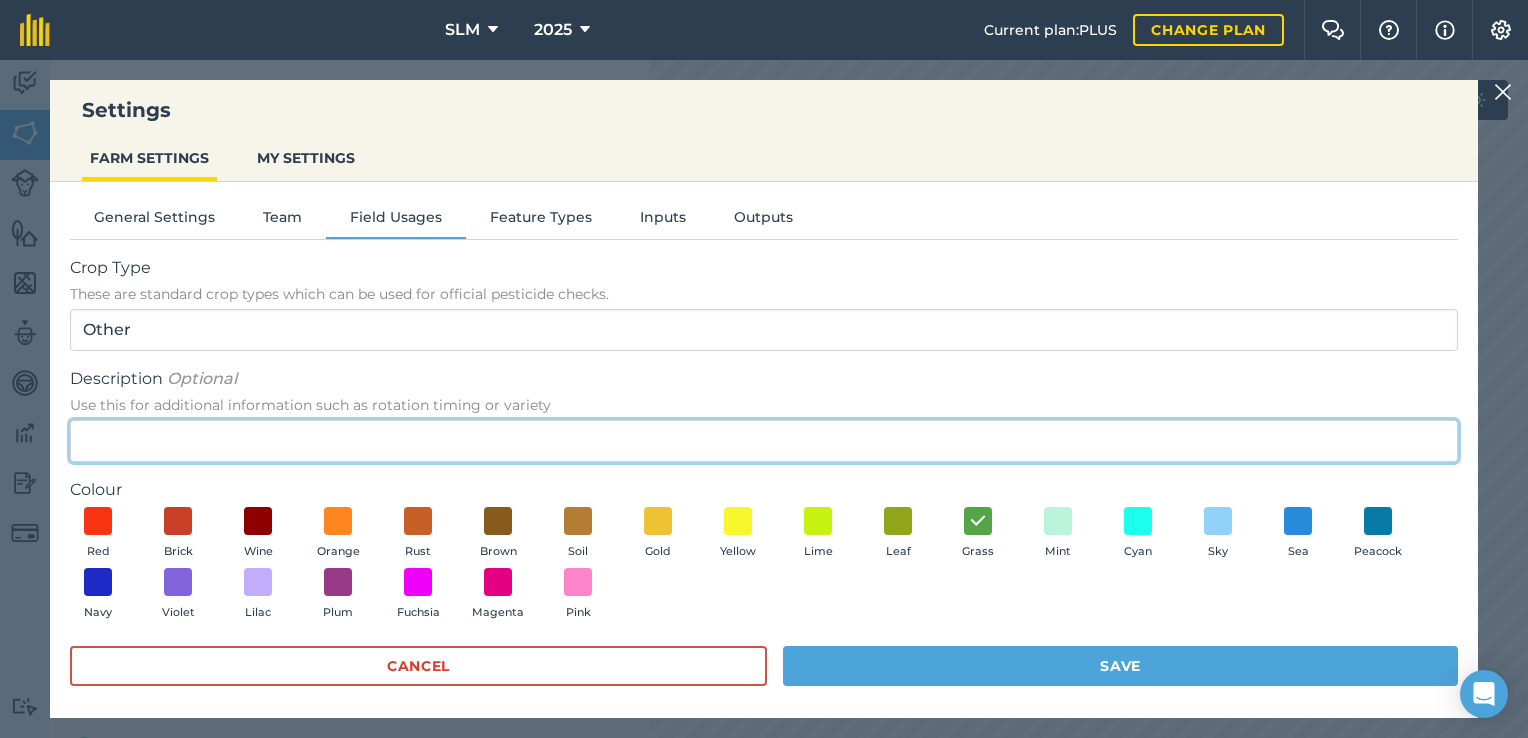 click on "Description   Optional Use this for additional information such as rotation timing or variety" at bounding box center (764, 441) 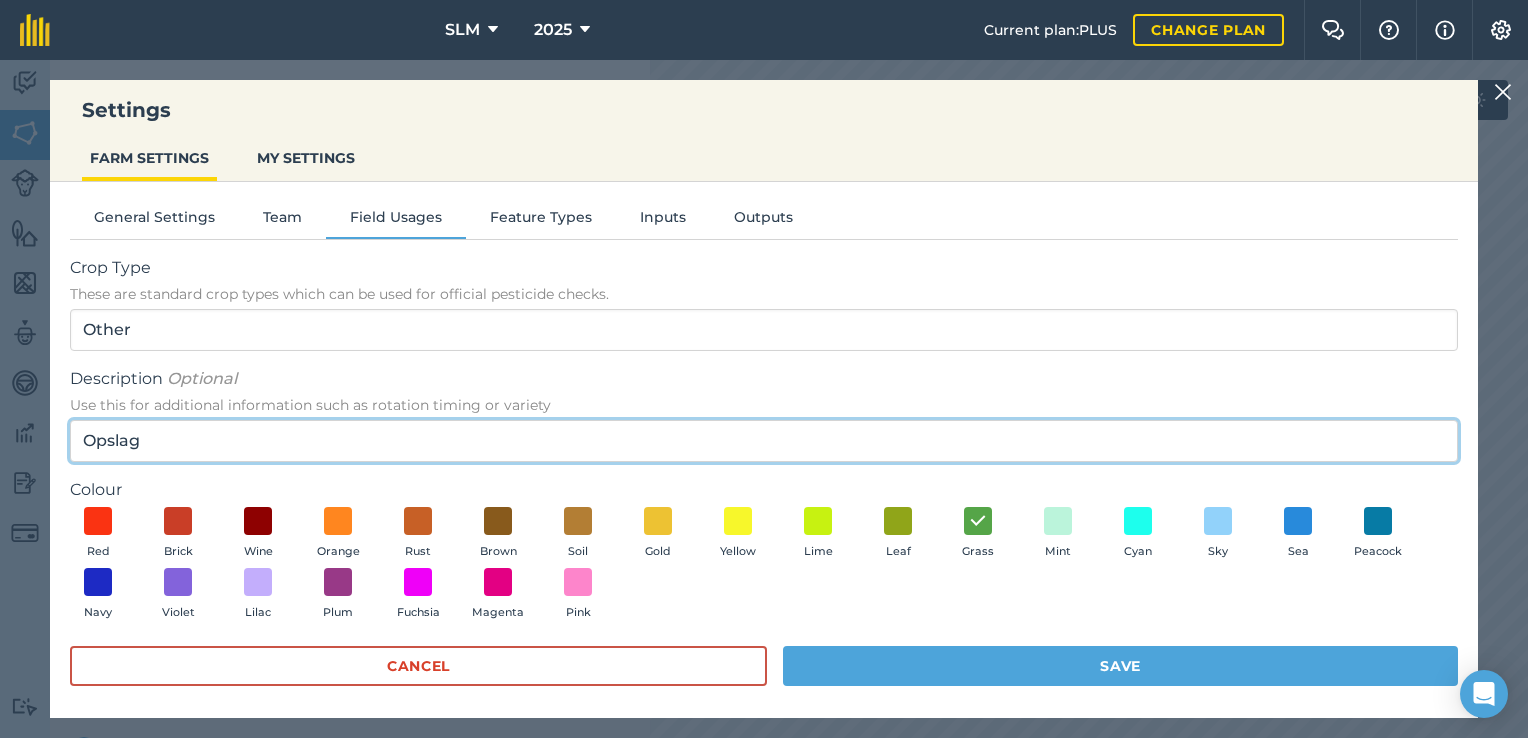type on "Opslag" 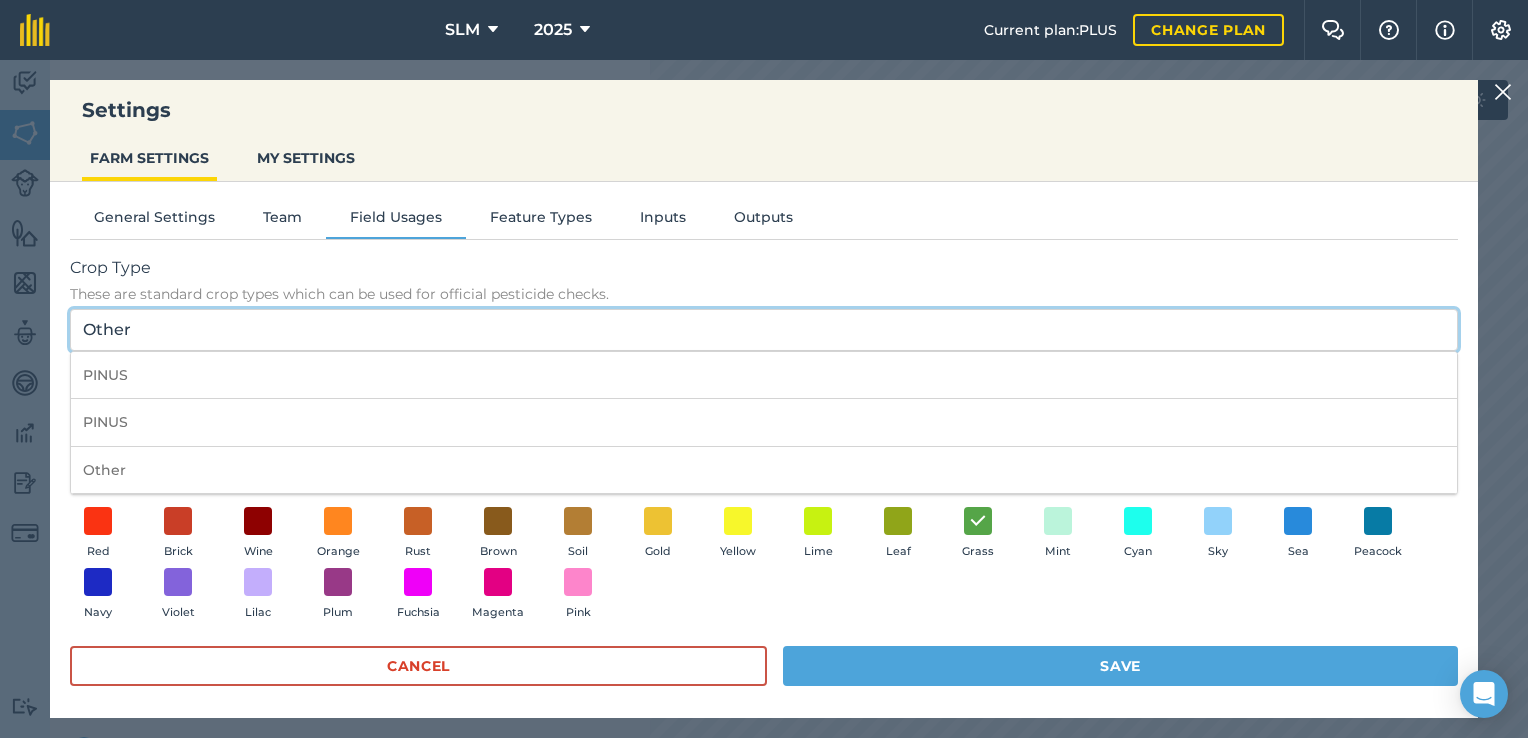 click on "Other" at bounding box center (764, 330) 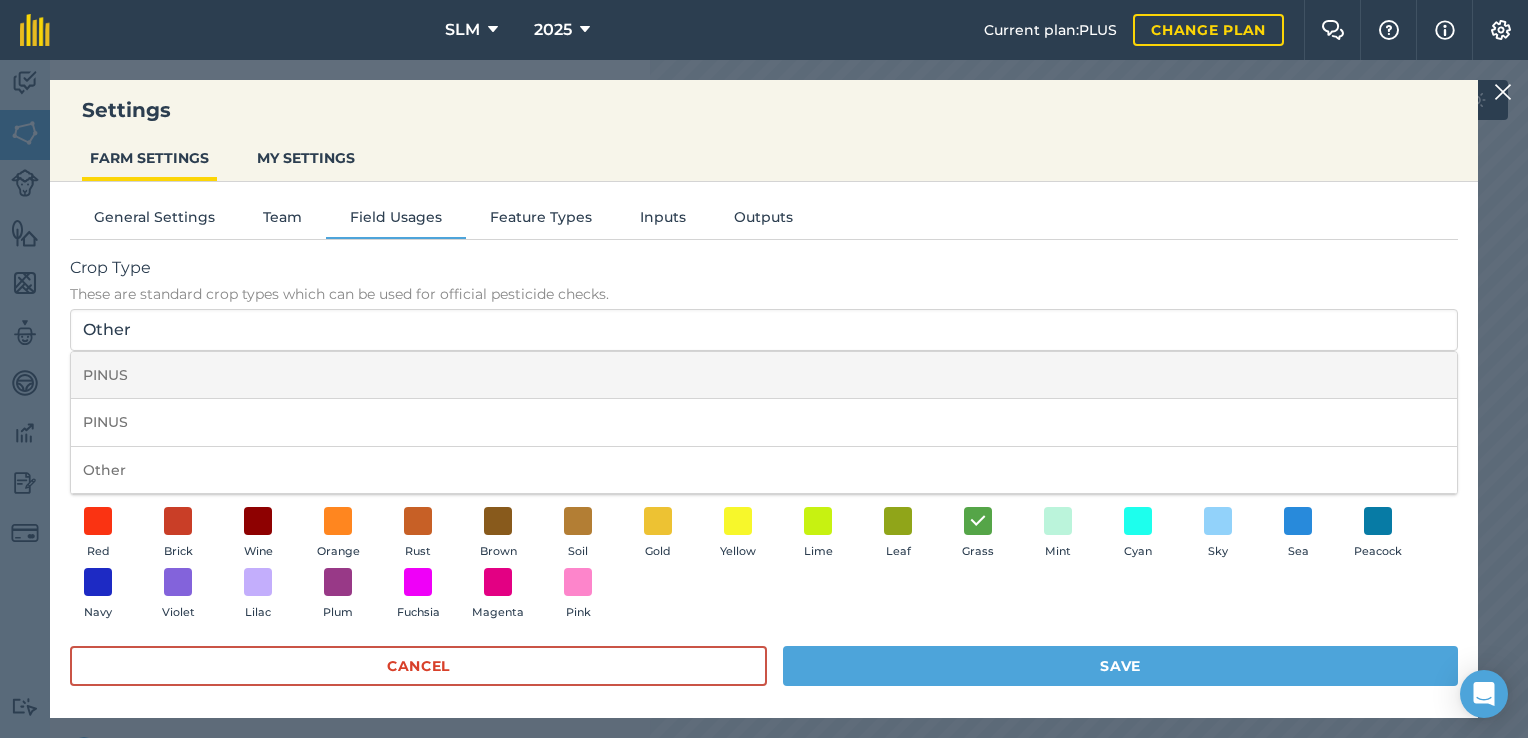 click on "PINUS" at bounding box center [764, 375] 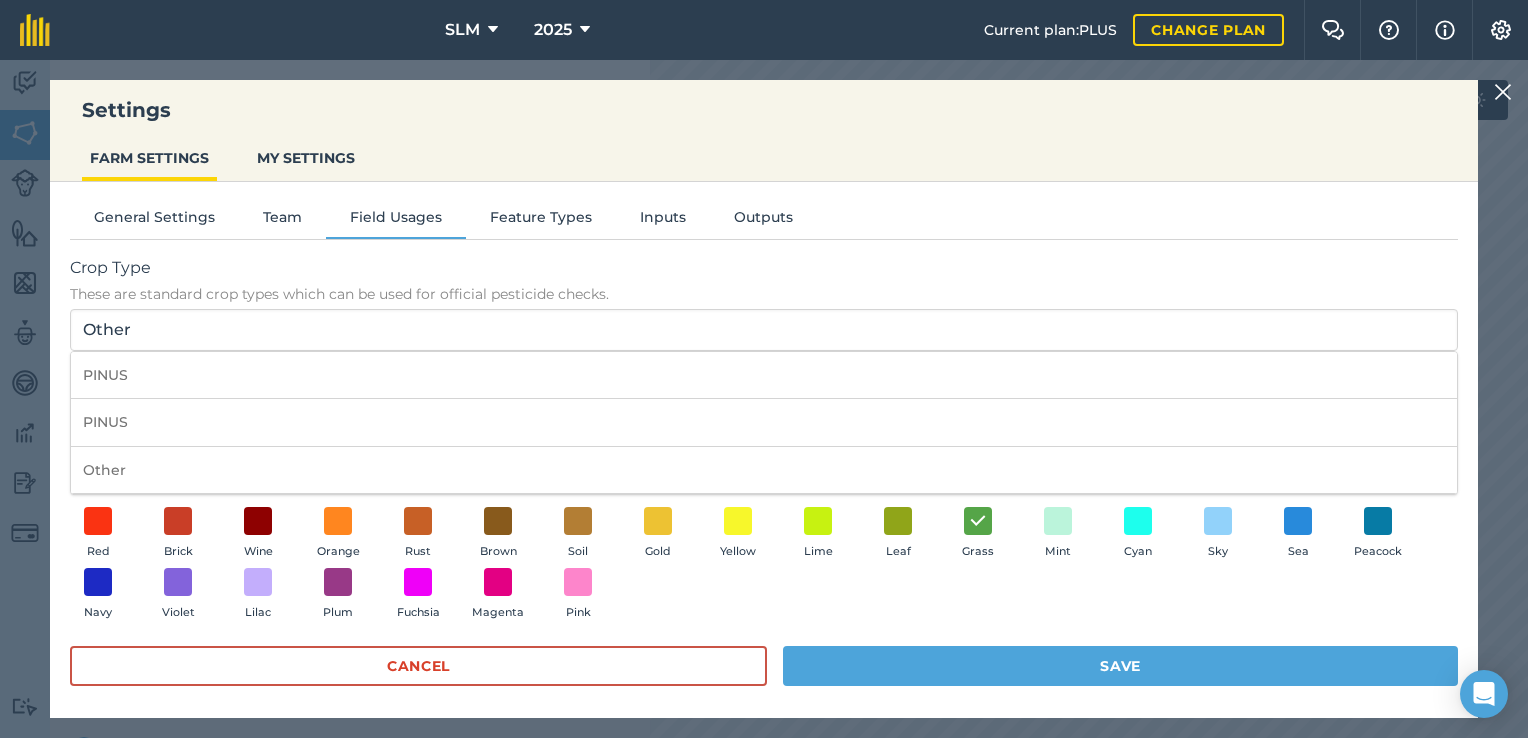 type on "PINUS" 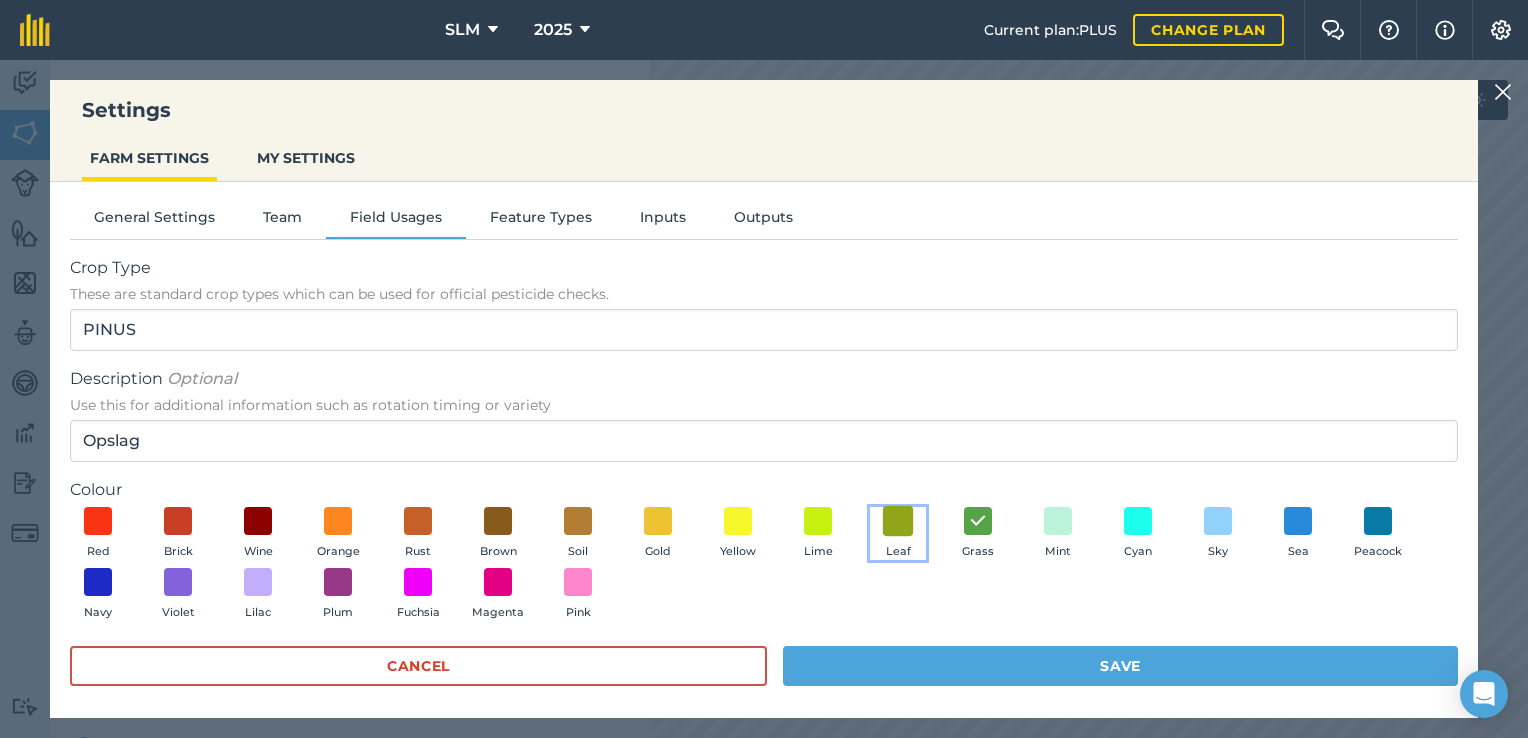 click at bounding box center (898, 520) 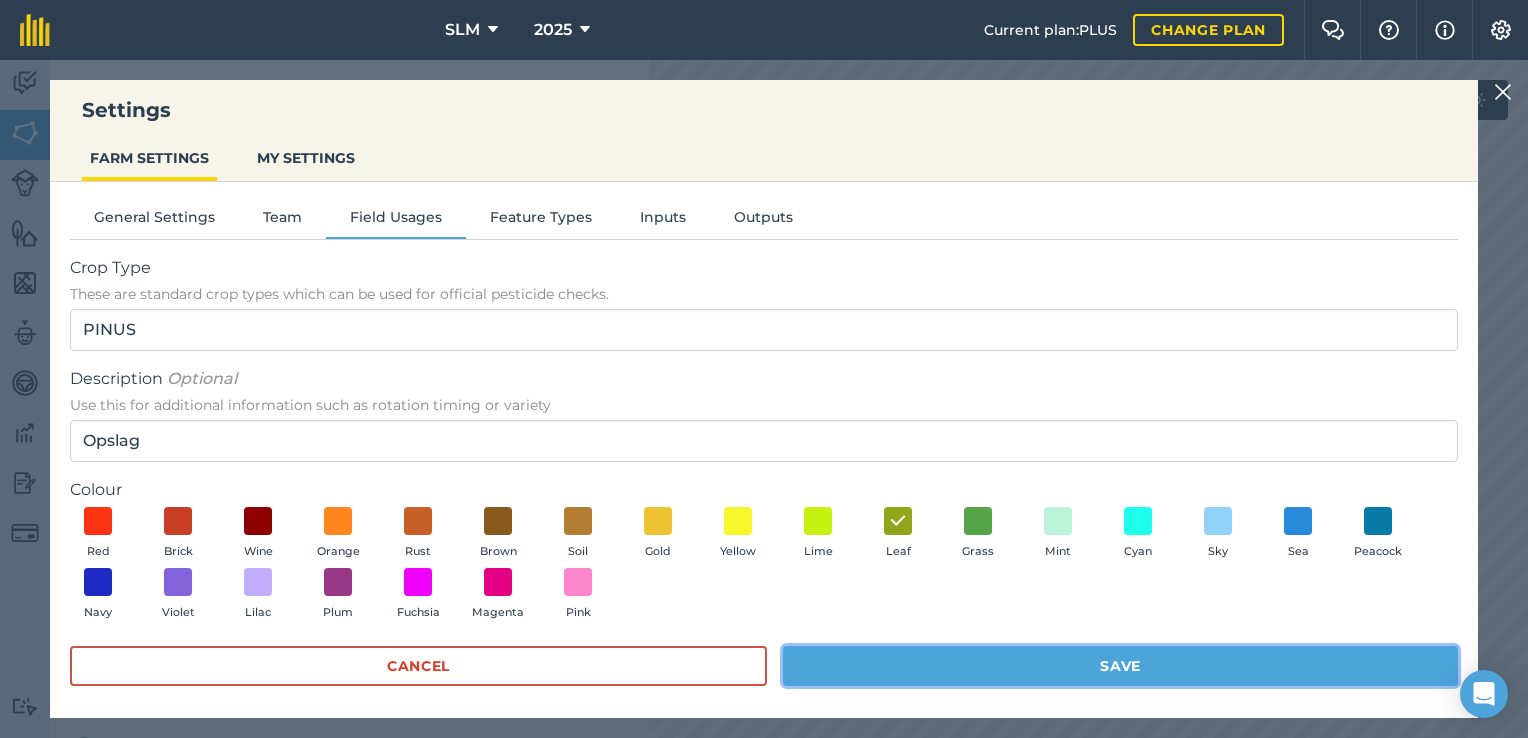 click on "Save" at bounding box center (1120, 666) 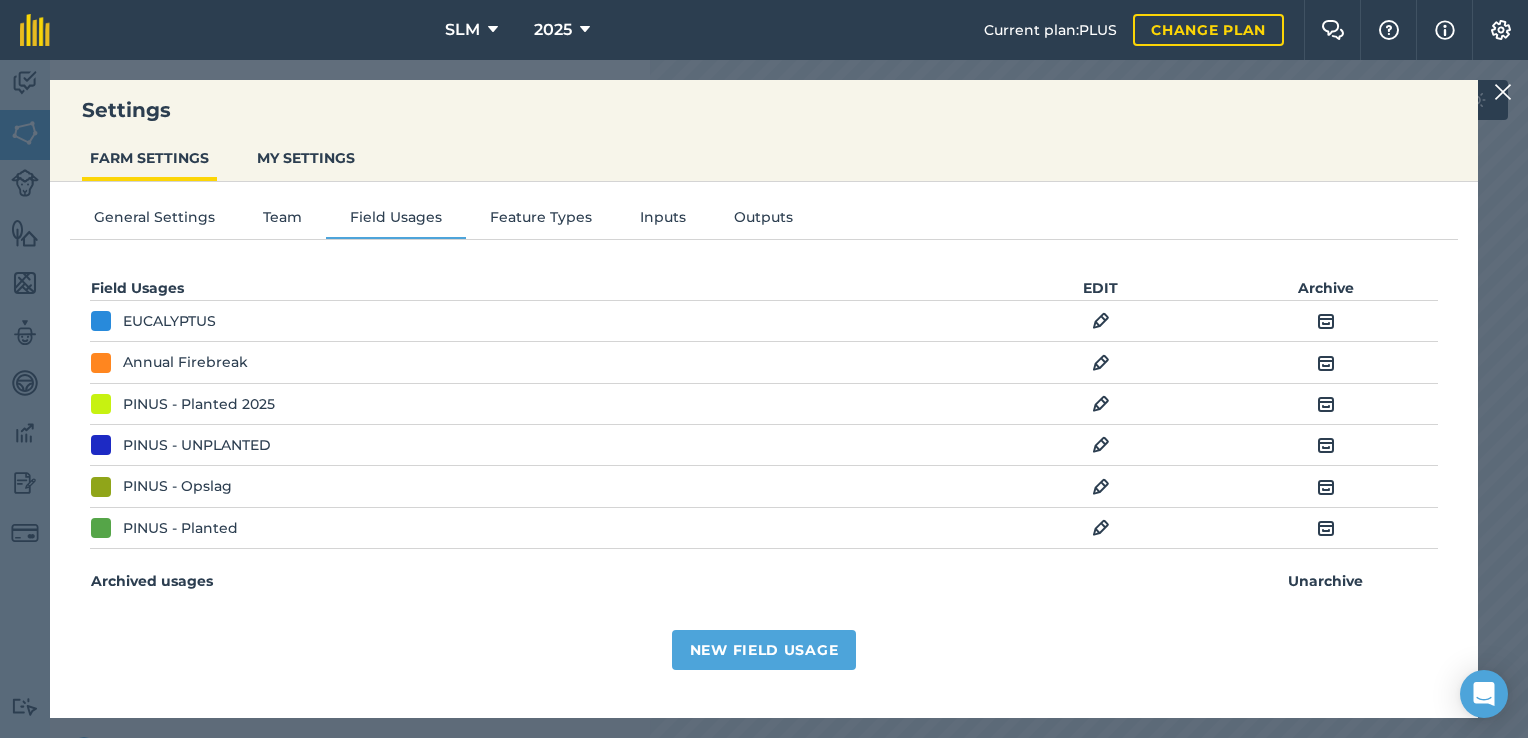 click at bounding box center [1503, 92] 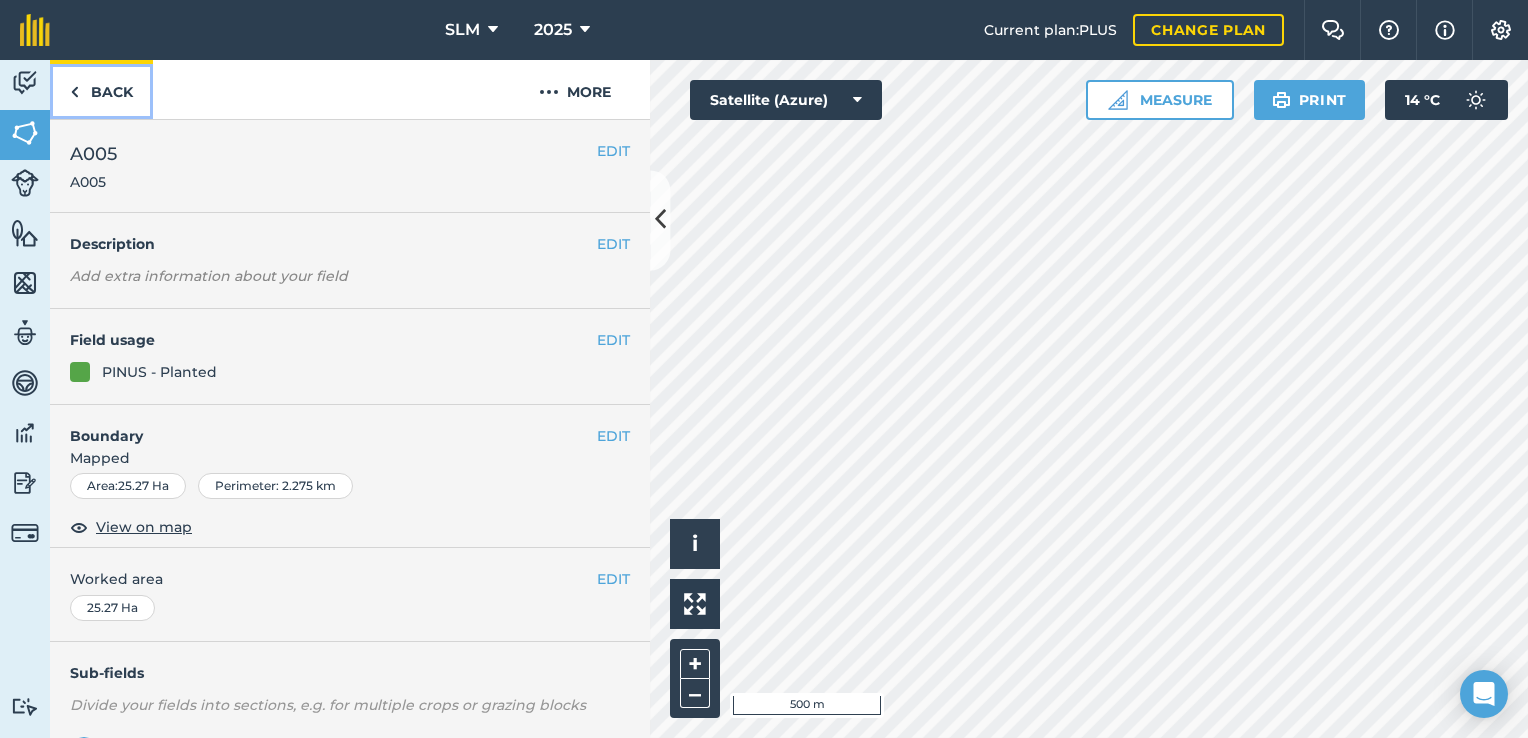click on "Back" at bounding box center (101, 89) 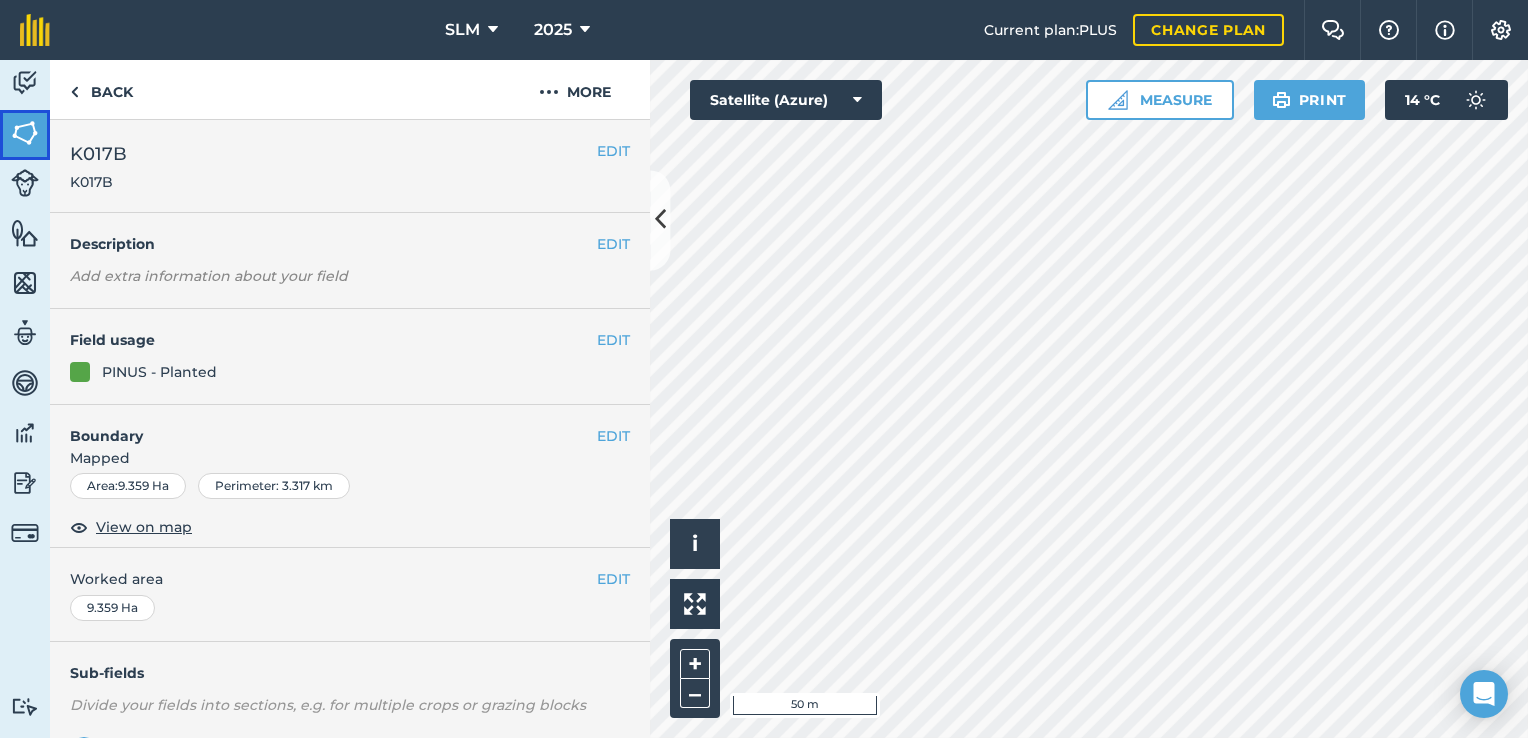 click at bounding box center (25, 133) 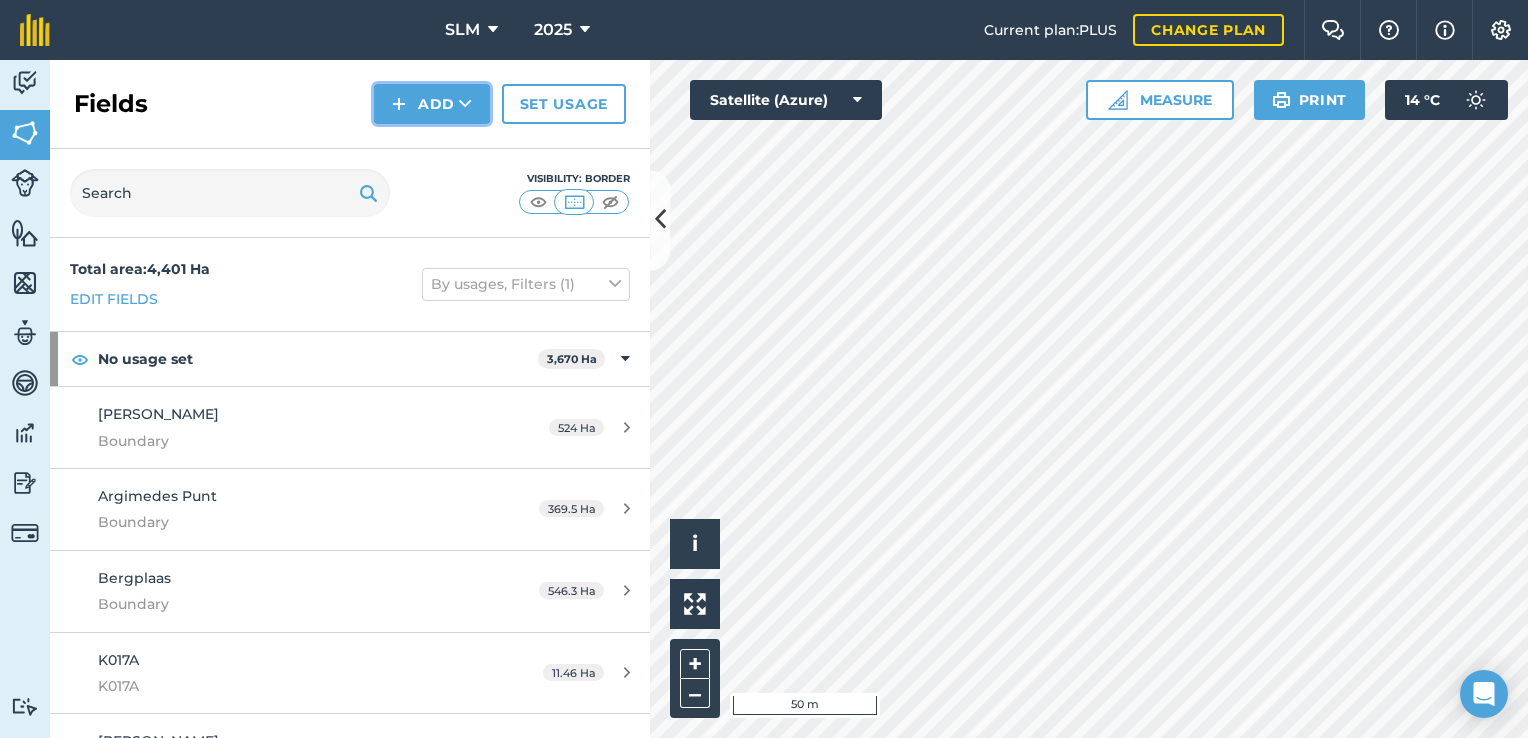click on "Add" at bounding box center (432, 104) 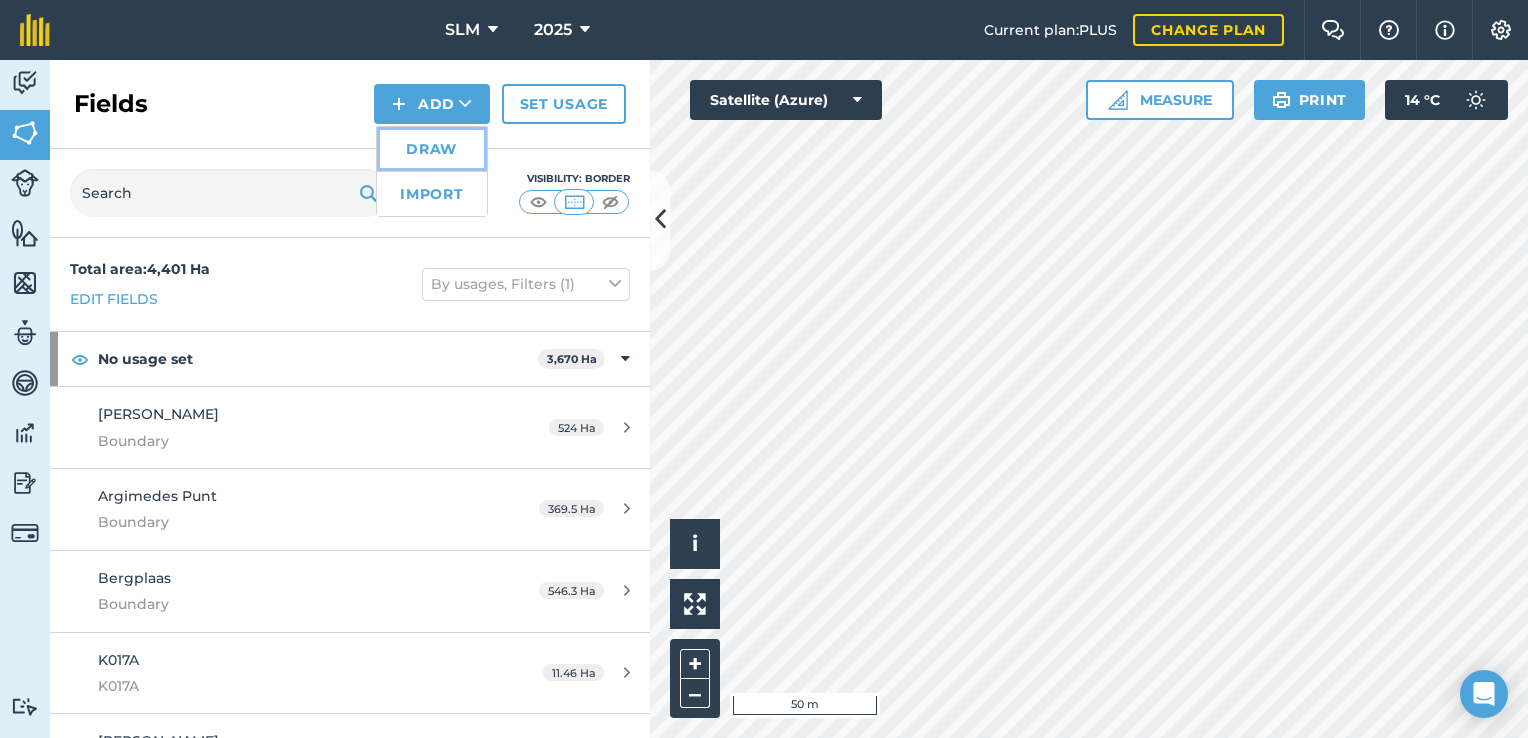 click on "Draw" at bounding box center (432, 149) 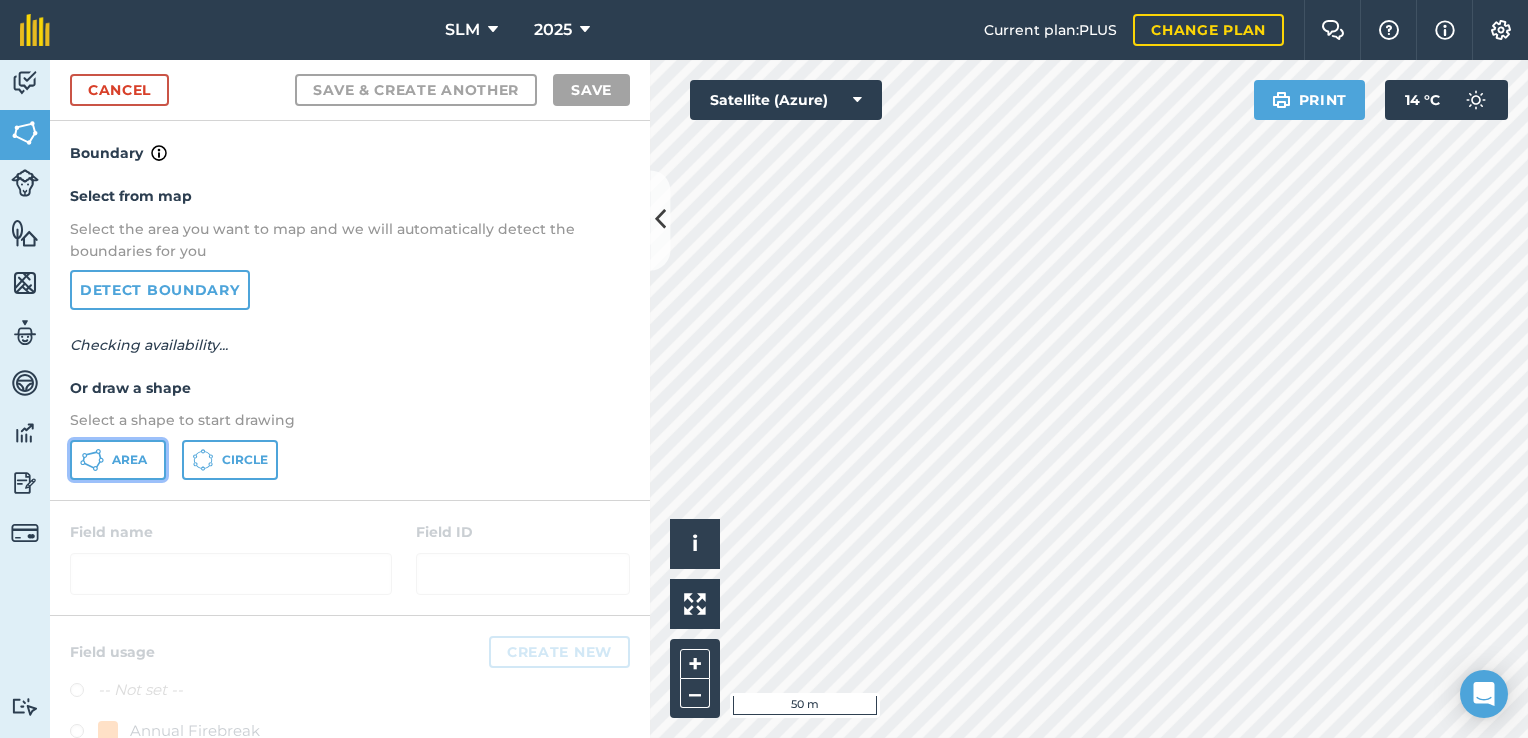 click on "Area" at bounding box center (129, 460) 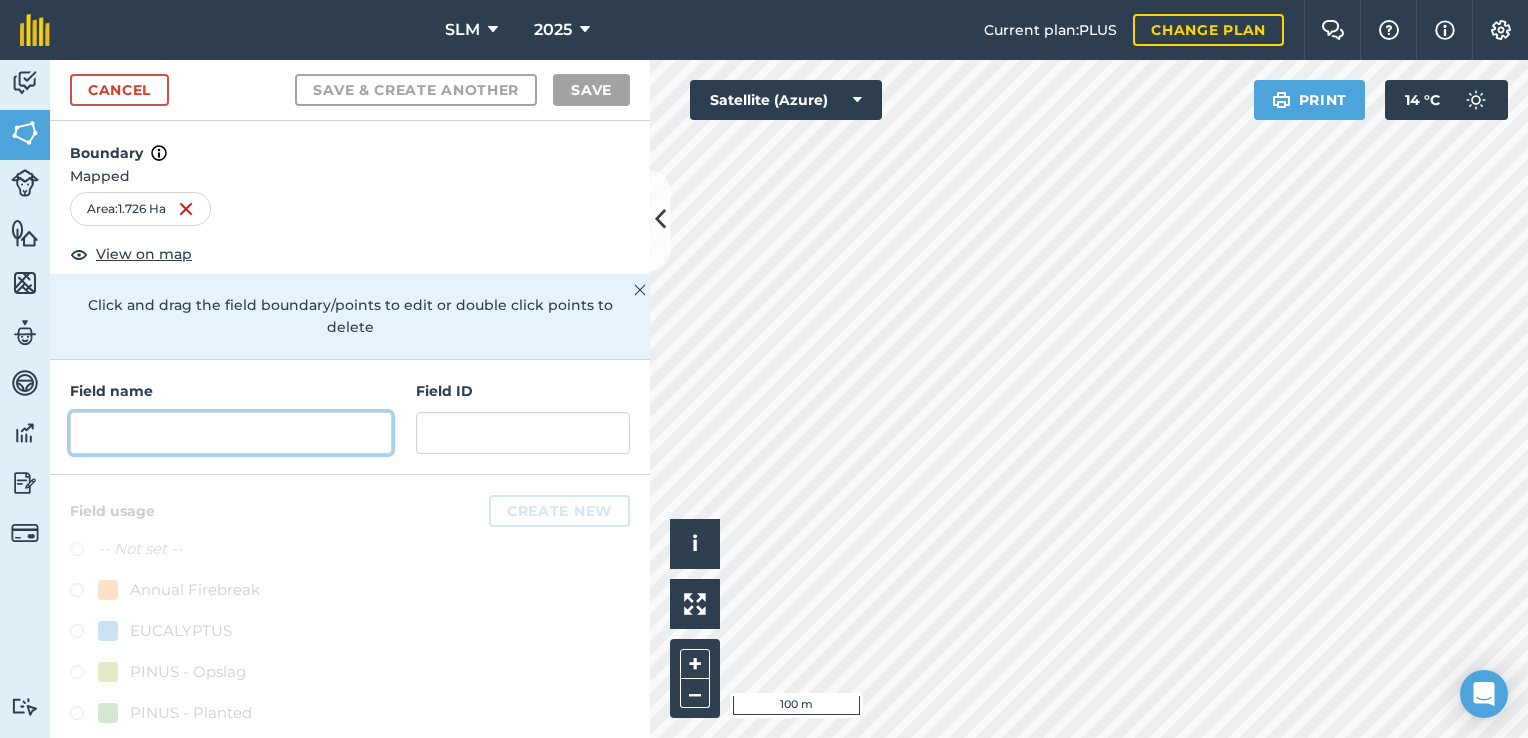 click at bounding box center (231, 433) 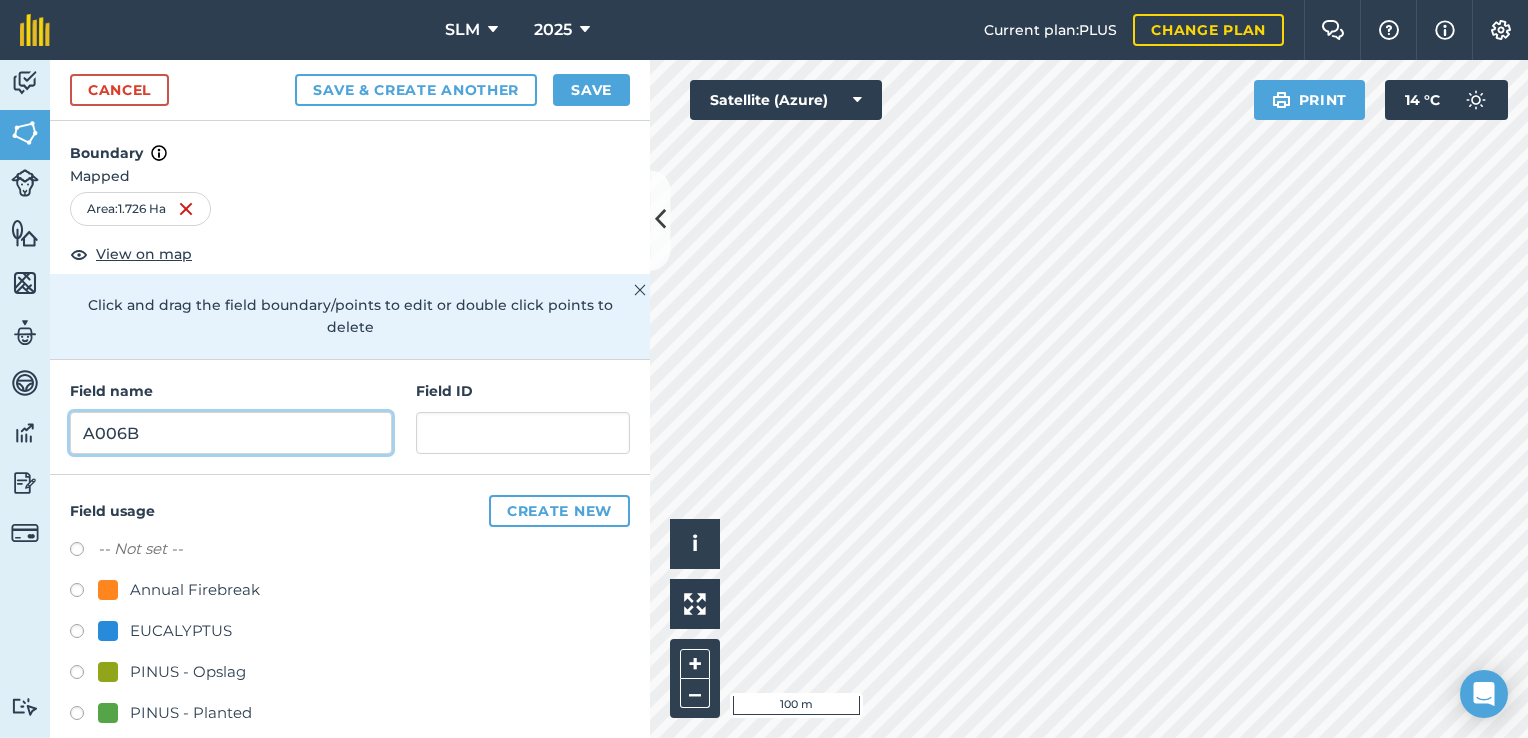 type on "A006B" 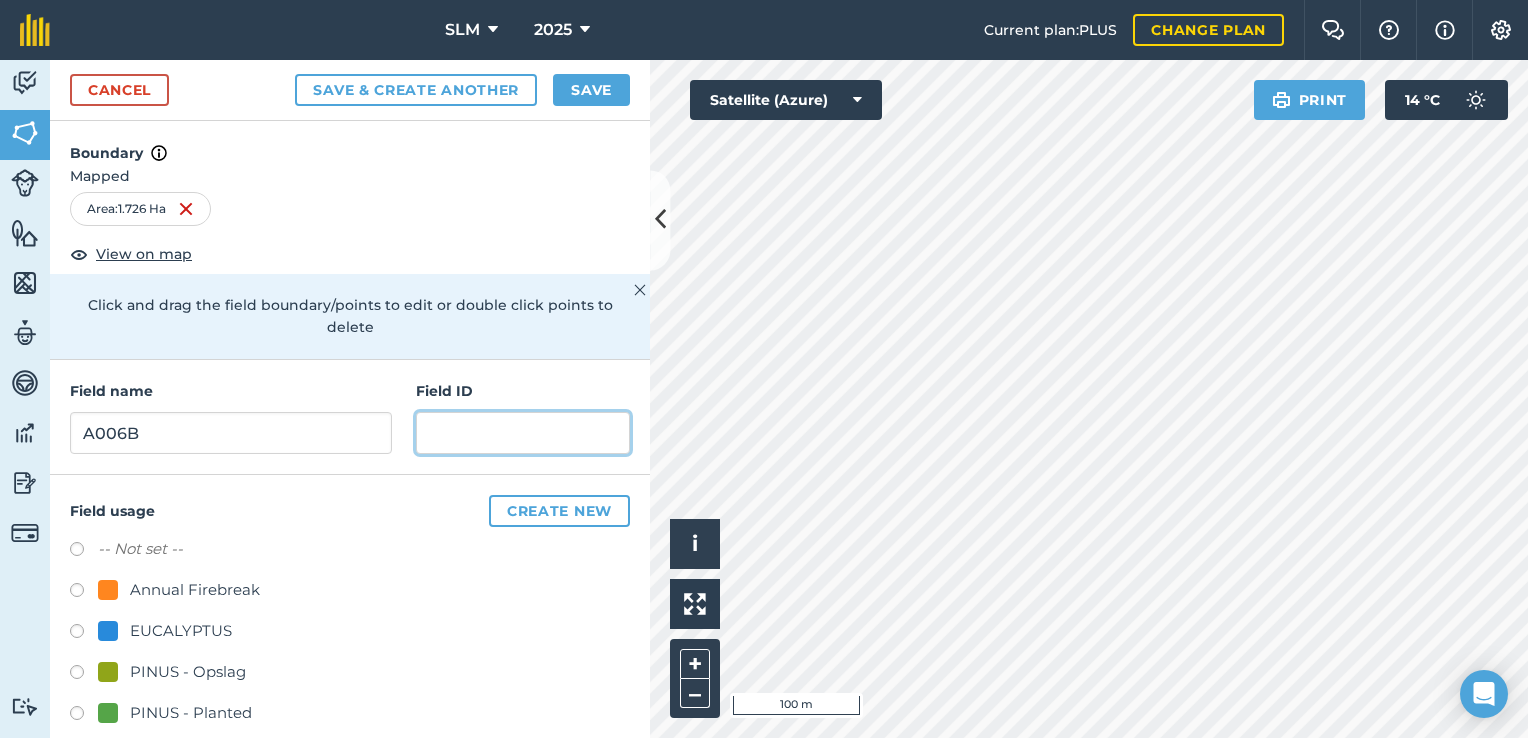 click at bounding box center [523, 433] 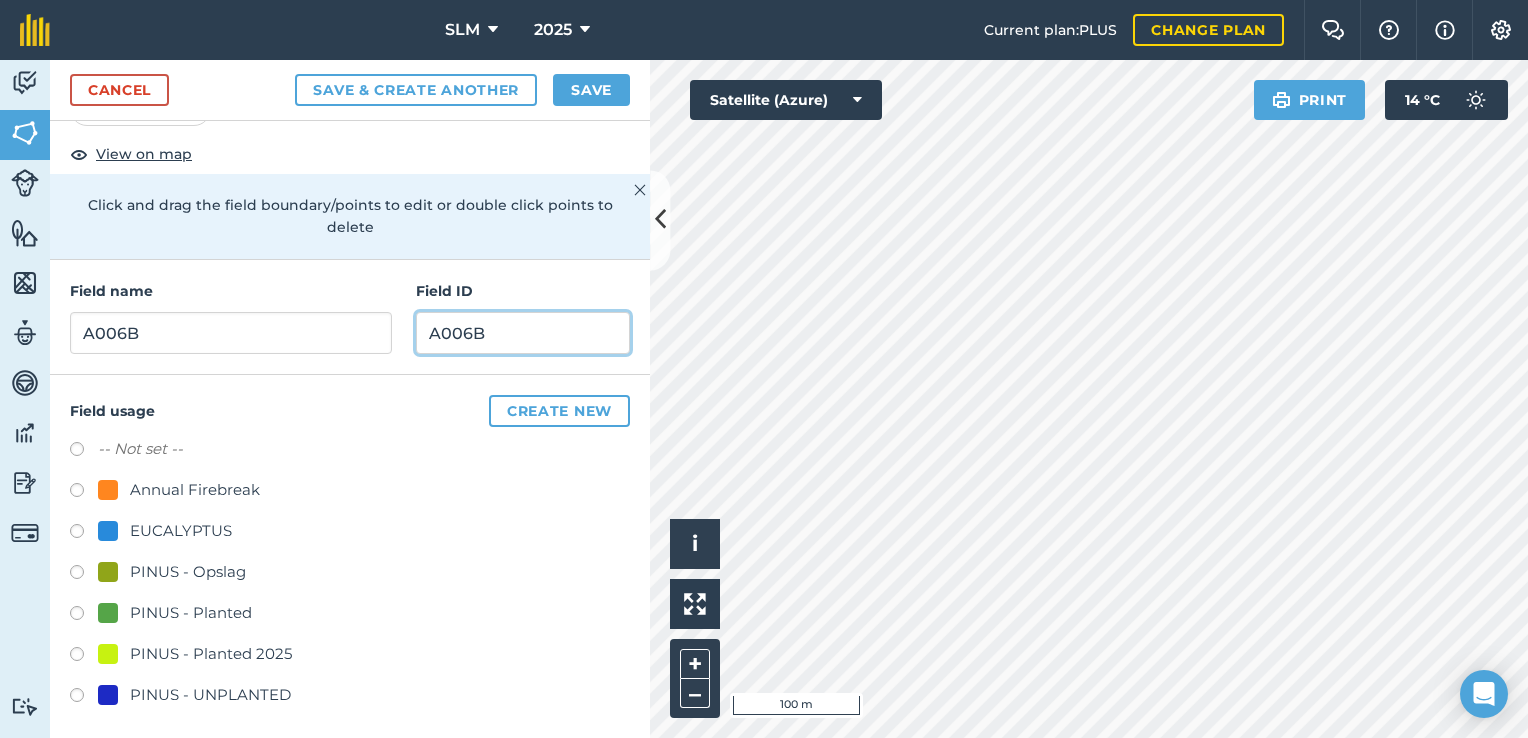 scroll, scrollTop: 104, scrollLeft: 0, axis: vertical 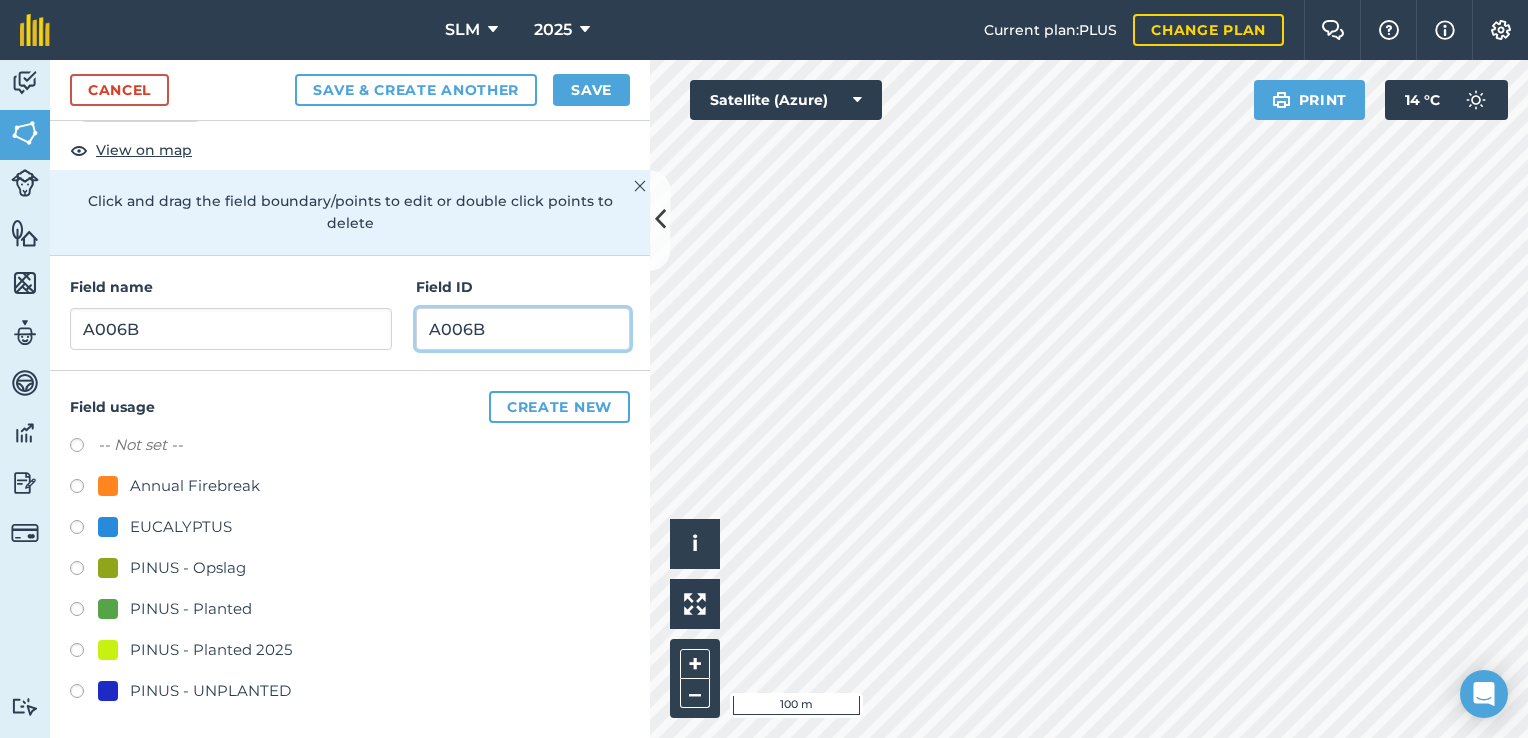 type on "A006B" 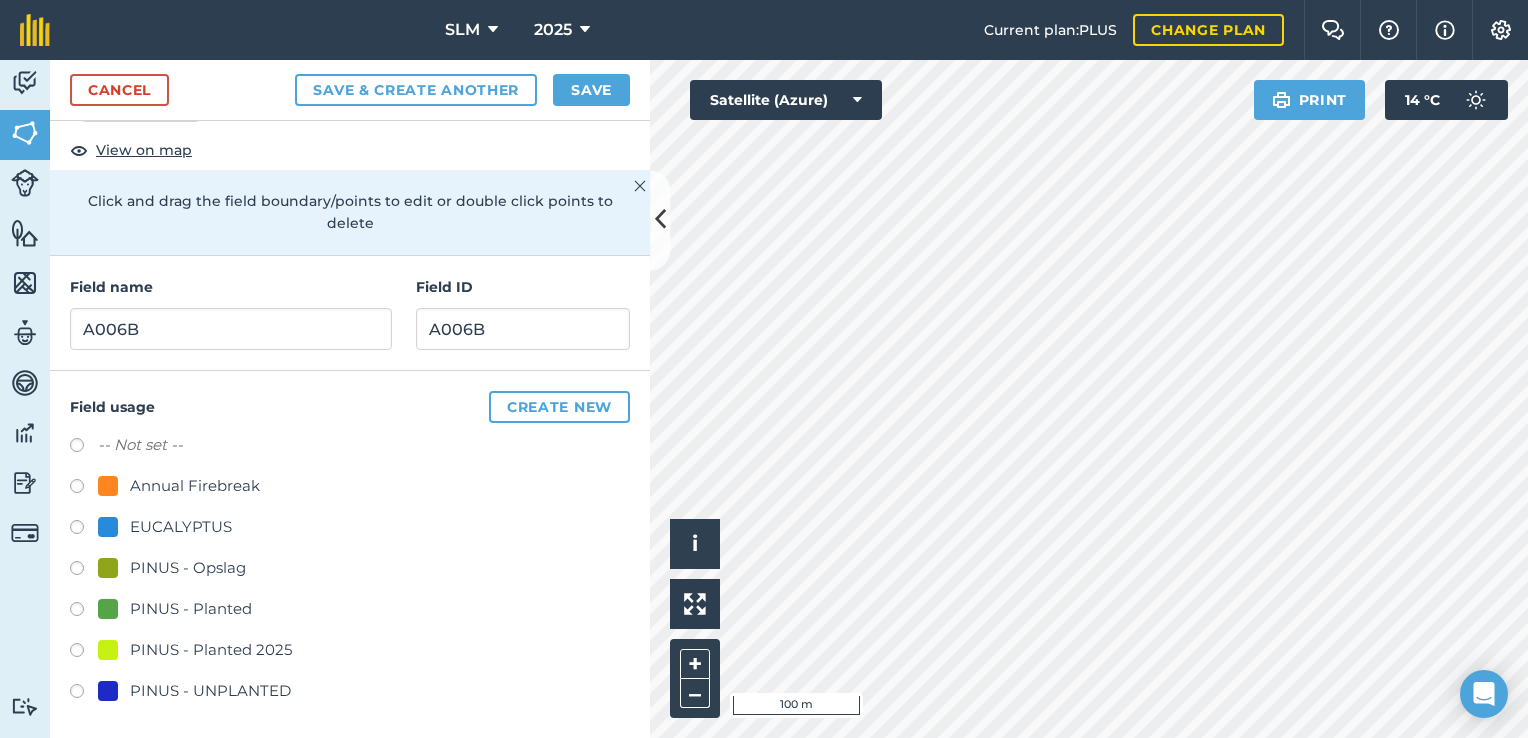 click at bounding box center [84, 694] 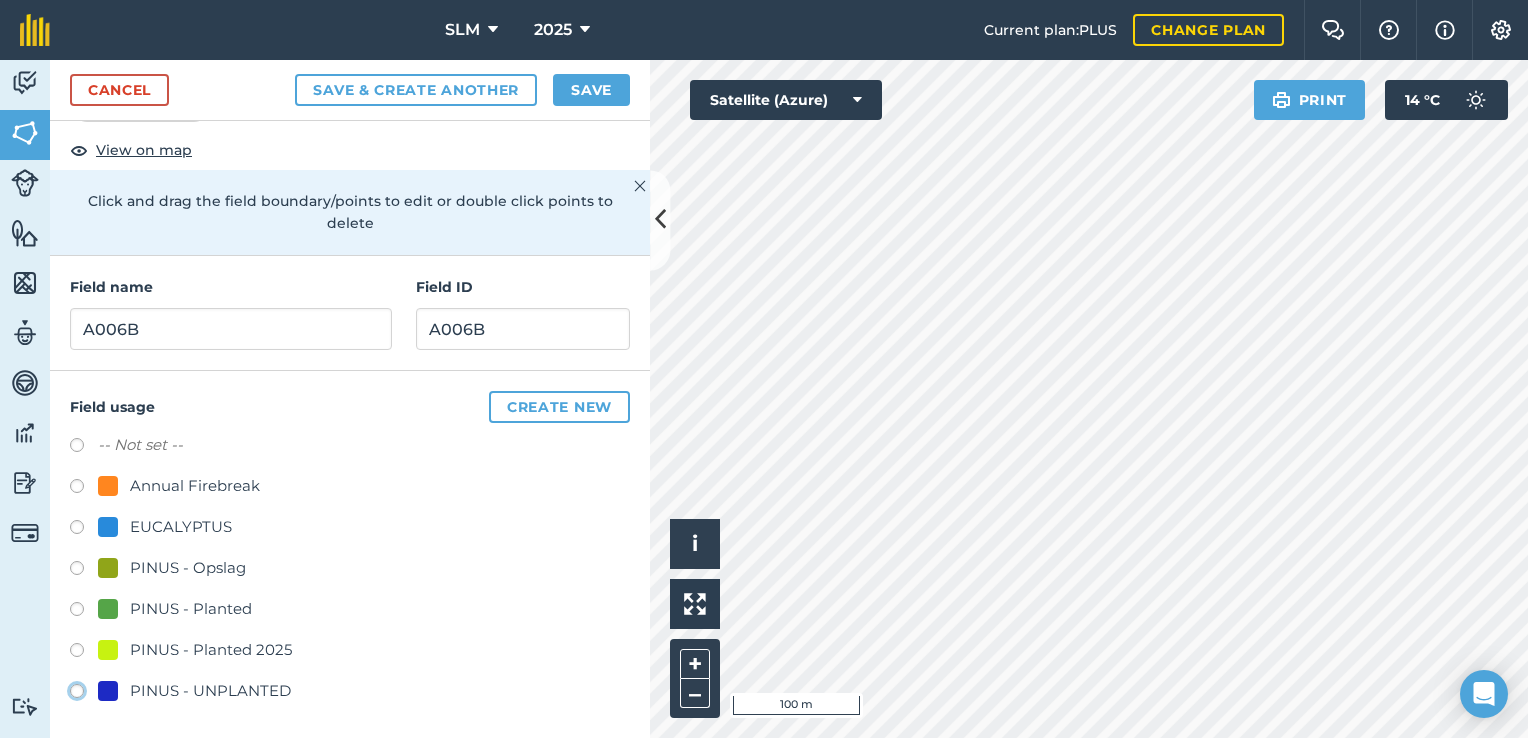click on "PINUS - UNPLANTED" at bounding box center (-9923, 690) 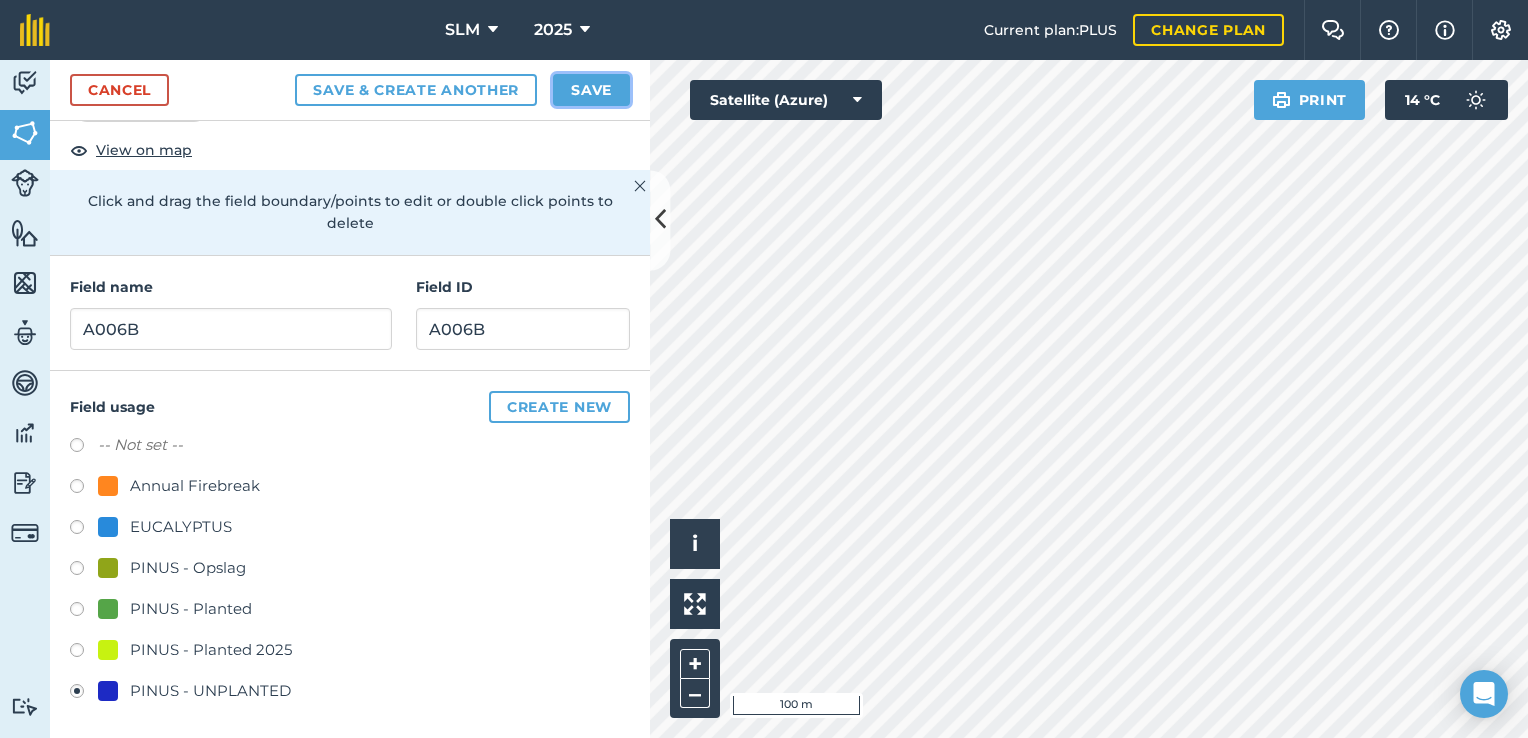 click on "Save" at bounding box center (591, 90) 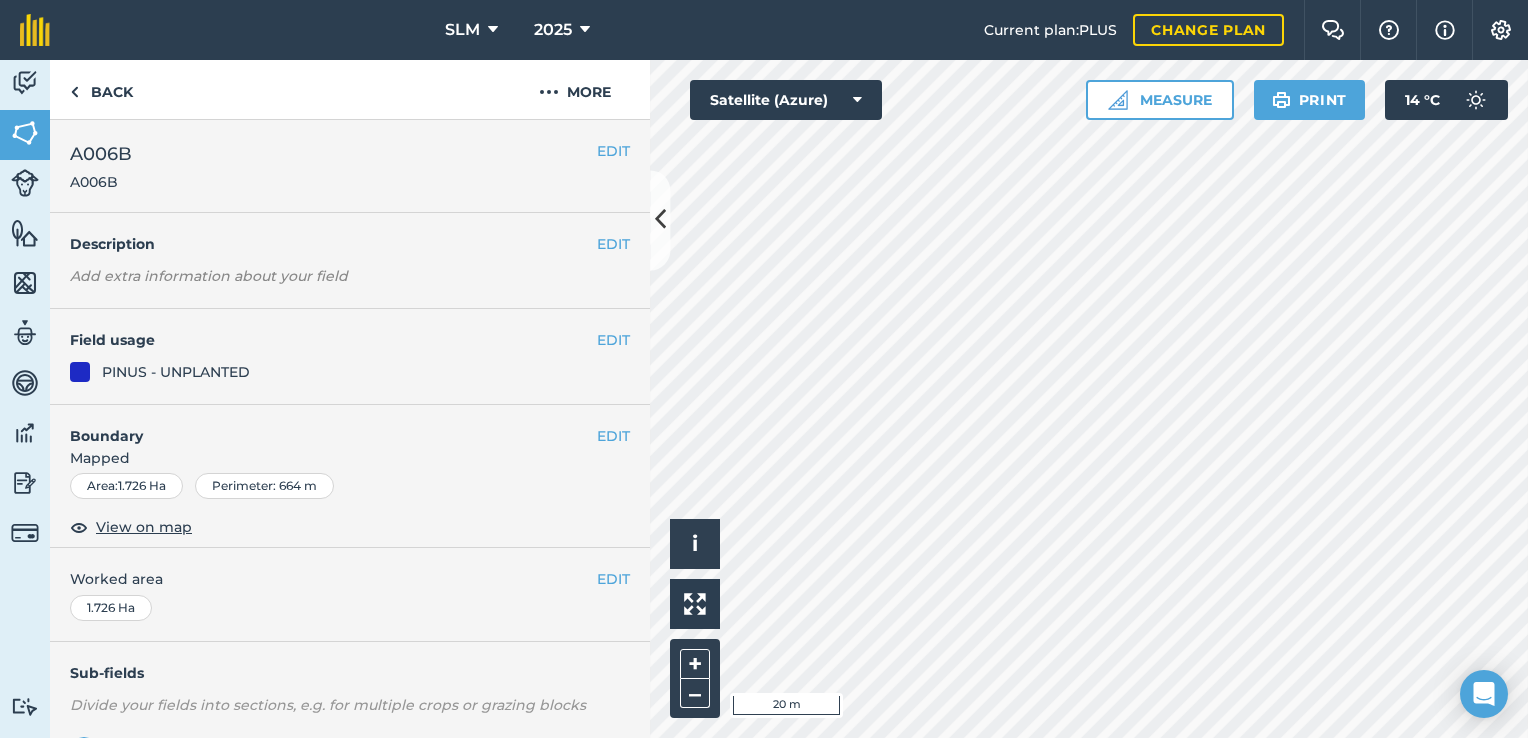 click on "SLM 2025 Current plan :  PLUS   Change plan Farm Chat Help Info Settings SLM  -  2025 Reproduced with the permission of  Microsoft Printed on  [DATE] Field usages No usage set Annual Firebreak EUCALYPTUS PINUS - Opslag PINUS - Planted  PINUS - Planted 2025 PINUS - UNPLANTED Activity Fields Livestock Features Maps Team Vehicles Data Reporting Billing Tutorials Tutorials   Back   More EDIT A006B A006B EDIT Description Add extra information about your field EDIT Field usage PINUS - UNPLANTED EDIT Boundary   Mapped Area :  1.726   Ha Perimeter :   664   m   View on map EDIT Worked area 1.726   Ha Sub-fields   Divide your fields into sections, e.g. for multiple crops or grazing blocks   Add sub-fields Add field job Add note   Field Health To-Do Field History Reports There are no outstanding tasks for this field. Click to start drawing i © 2025 TomTom, Microsoft 20 m + – Satellite (Azure) Measure Print 14   ° C" at bounding box center (764, 369) 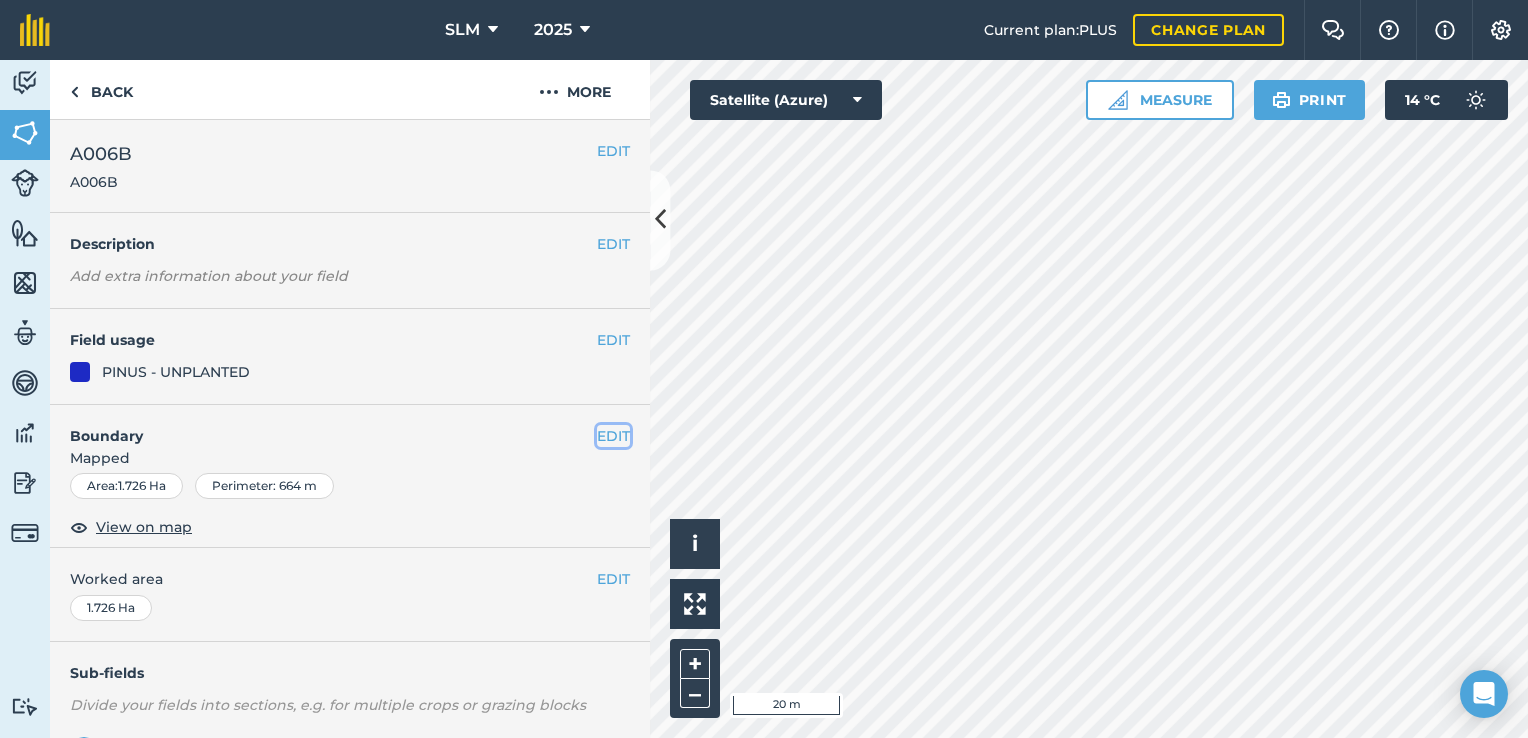 click on "EDIT" at bounding box center (613, 436) 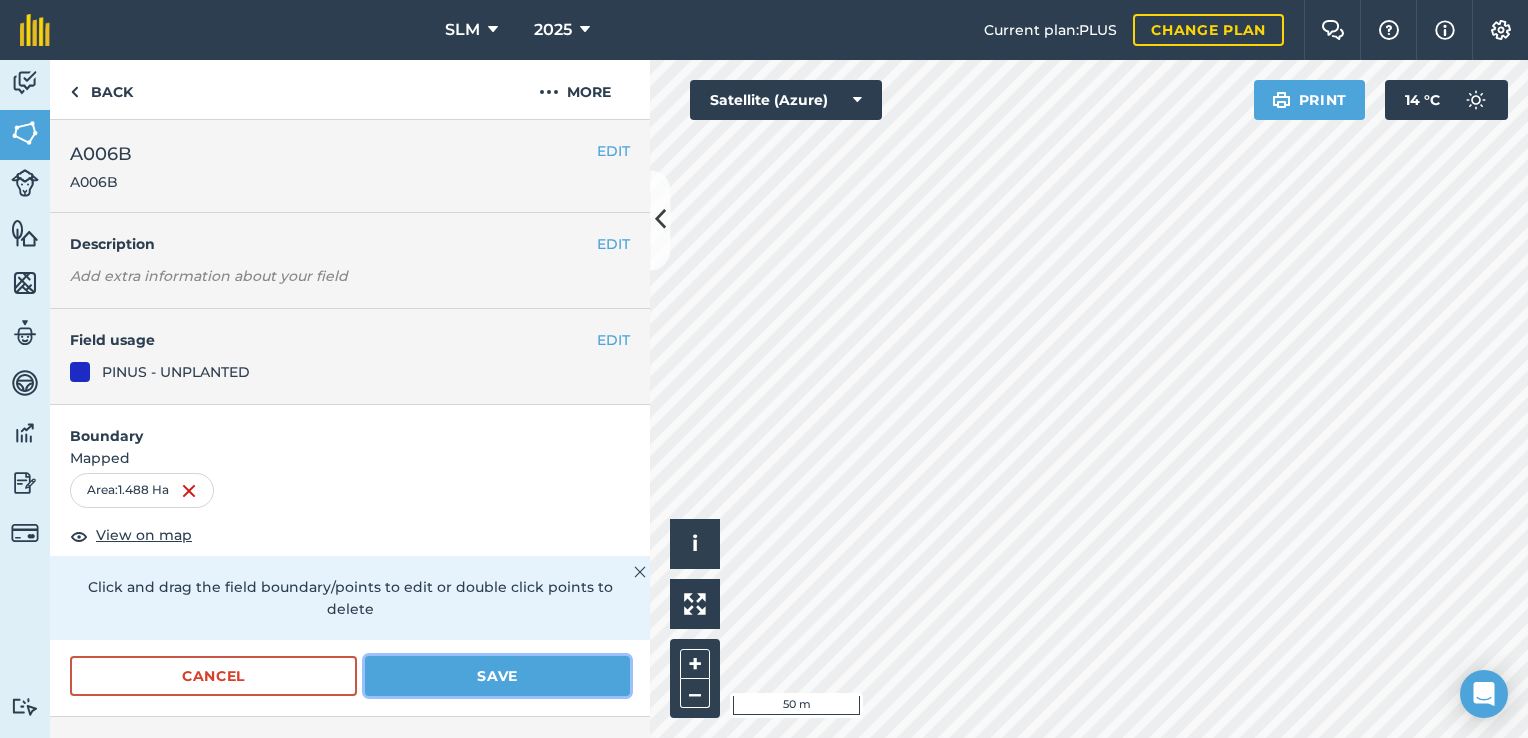 click on "Save" at bounding box center [497, 676] 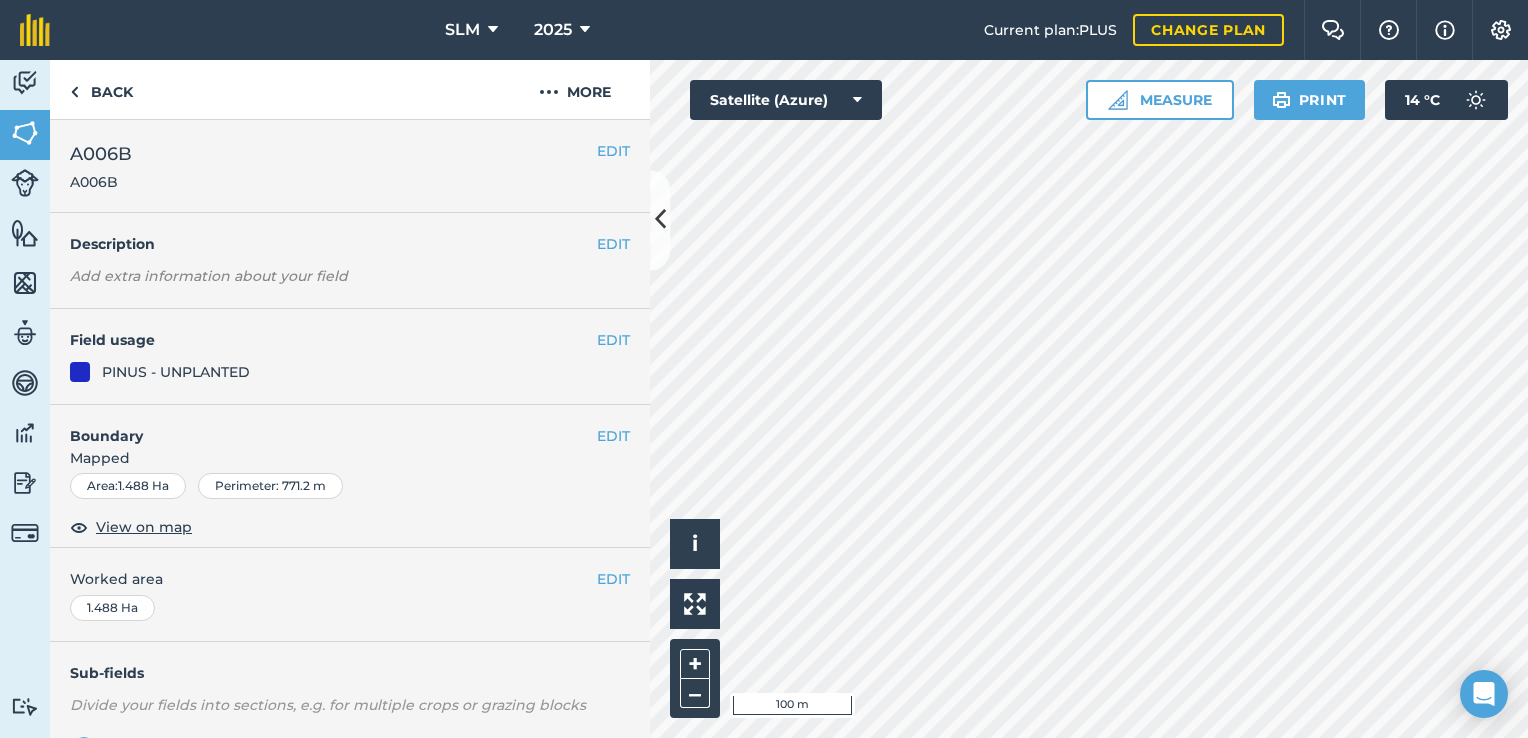click on "SLM 2025 Current plan :  PLUS   Change plan Farm Chat Help Info Settings SLM  -  2025 Reproduced with the permission of  Microsoft Printed on  [DATE] Field usages No usage set Annual Firebreak EUCALYPTUS PINUS - Opslag PINUS - Planted  PINUS - Planted 2025 PINUS - UNPLANTED Activity Fields Livestock Features Maps Team Vehicles Data Reporting Billing Tutorials Tutorials   Back   More EDIT A006B A006B EDIT Description Add extra information about your field EDIT Field usage PINUS - UNPLANTED EDIT Boundary   Mapped Area :  1.488   Ha Perimeter :   771.2   m   View on map EDIT Worked area 1.488   Ha Sub-fields   Divide your fields into sections, e.g. for multiple crops or grazing blocks   Add sub-fields Add field job Add note   Field Health To-Do Field History Reports There are no outstanding tasks for this field. Click to start drawing i © 2025 TomTom, Microsoft 100 m + – Satellite (Azure) Measure Print 14   ° C" at bounding box center (764, 369) 